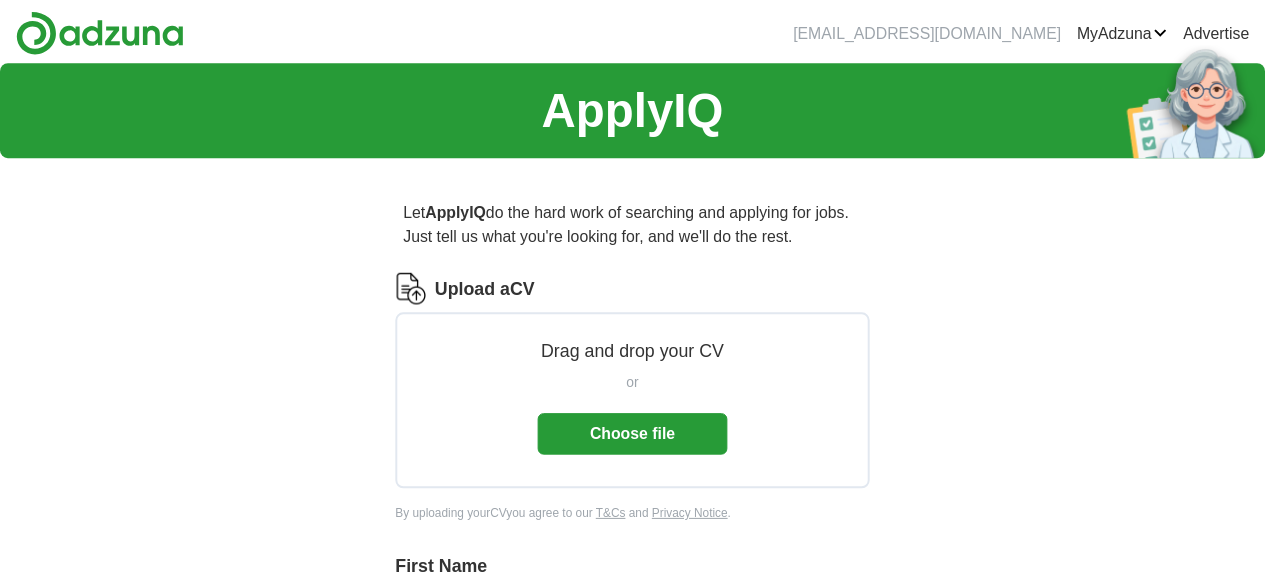 scroll, scrollTop: 0, scrollLeft: 0, axis: both 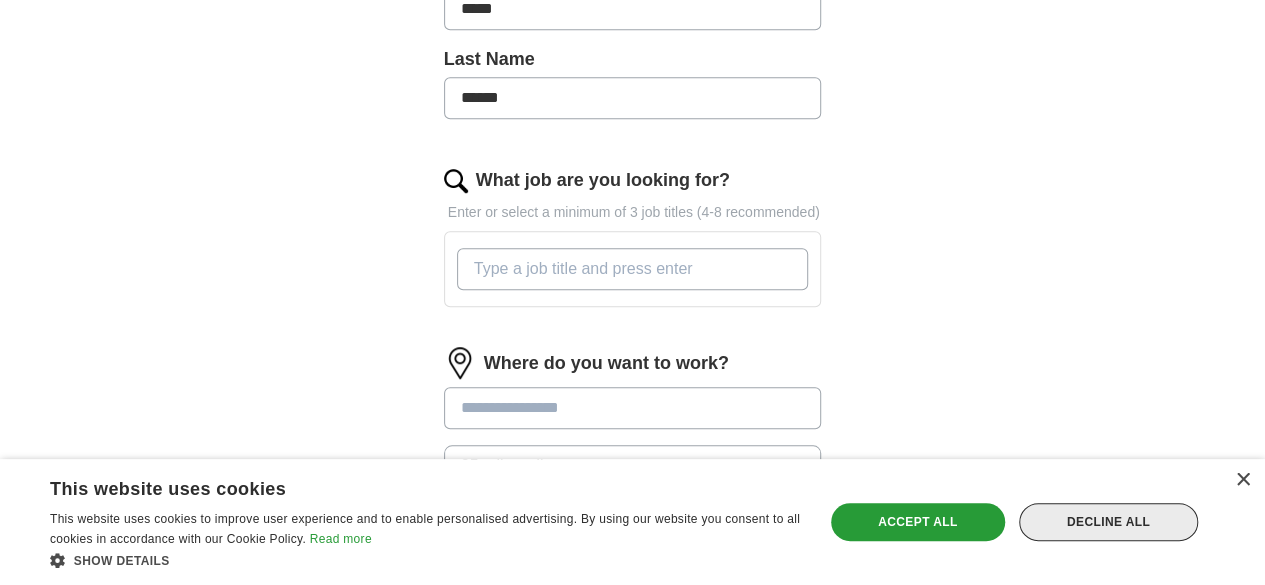 click on "Decline all" at bounding box center [1108, 522] 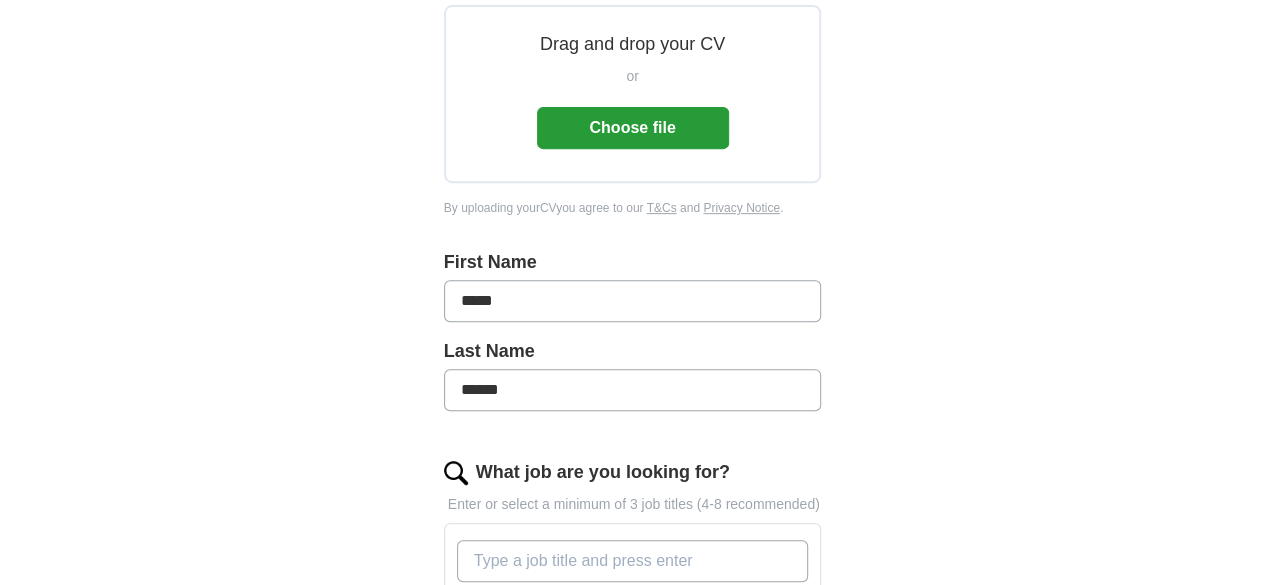 scroll, scrollTop: 100, scrollLeft: 0, axis: vertical 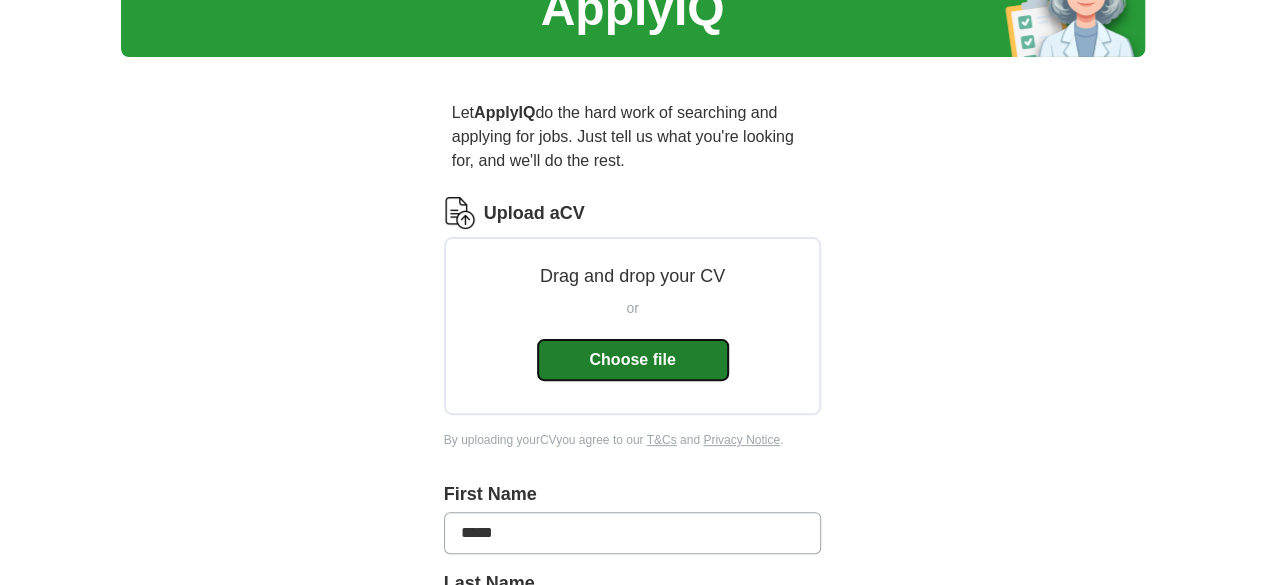 click on "Choose file" at bounding box center (633, 360) 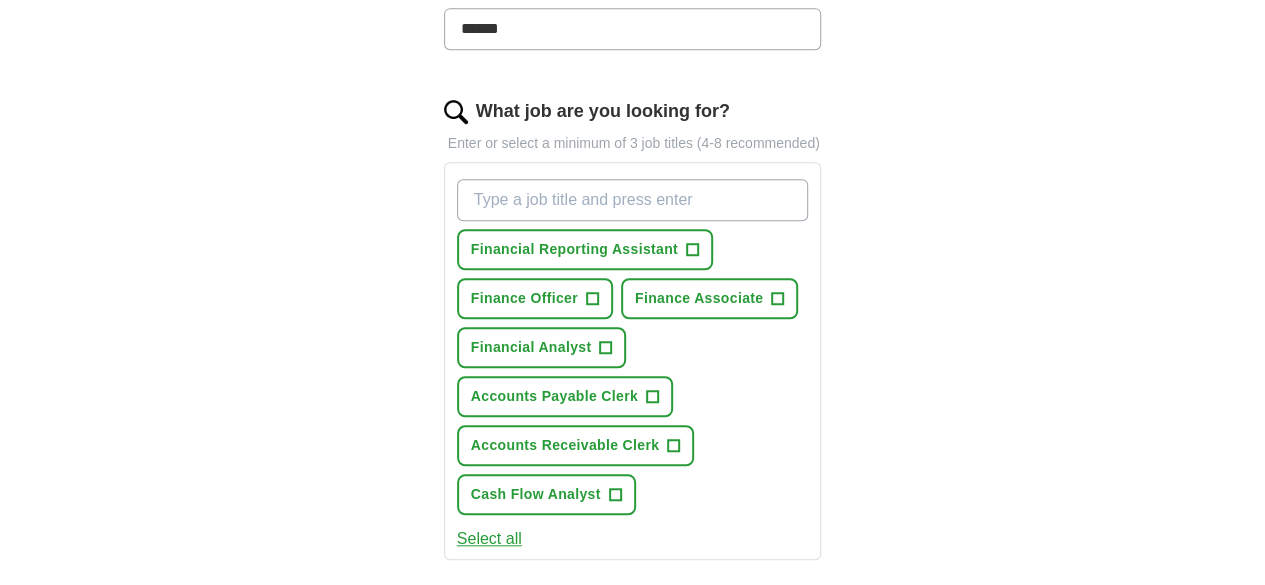 scroll, scrollTop: 599, scrollLeft: 0, axis: vertical 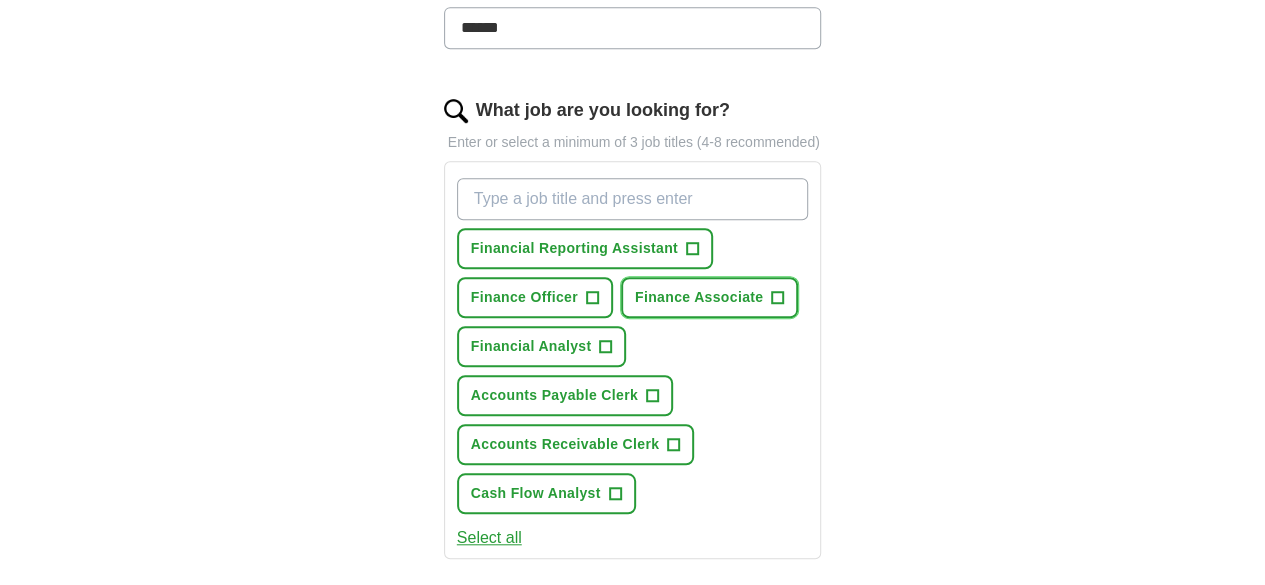 click on "Finance Associate" at bounding box center [699, 297] 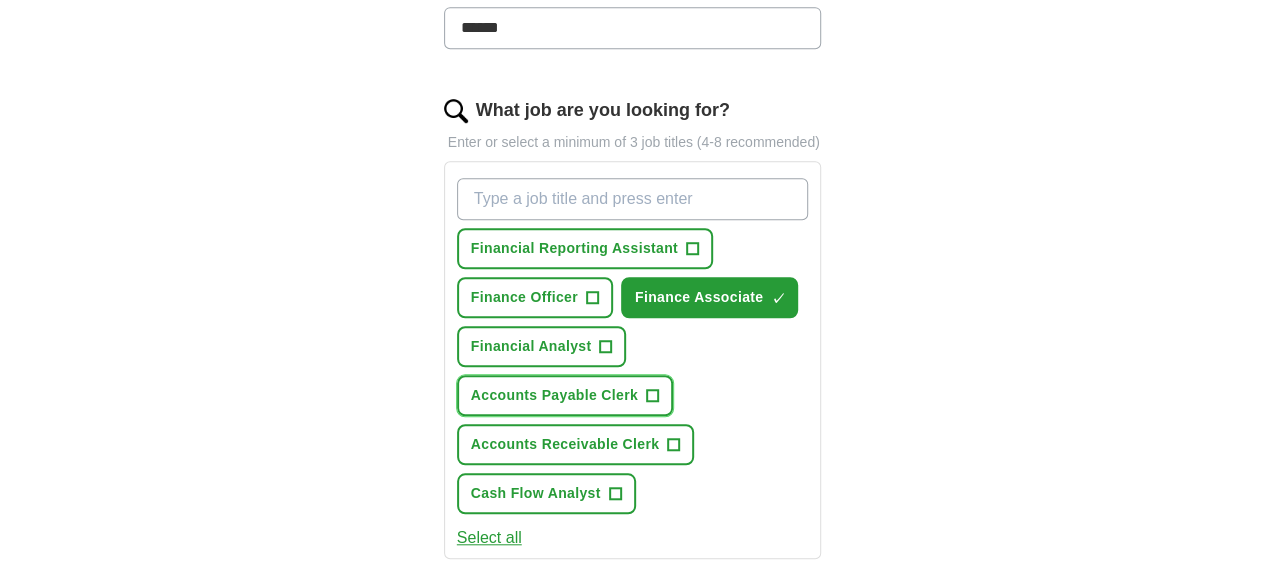 click on "Accounts Payable Clerk" at bounding box center [554, 395] 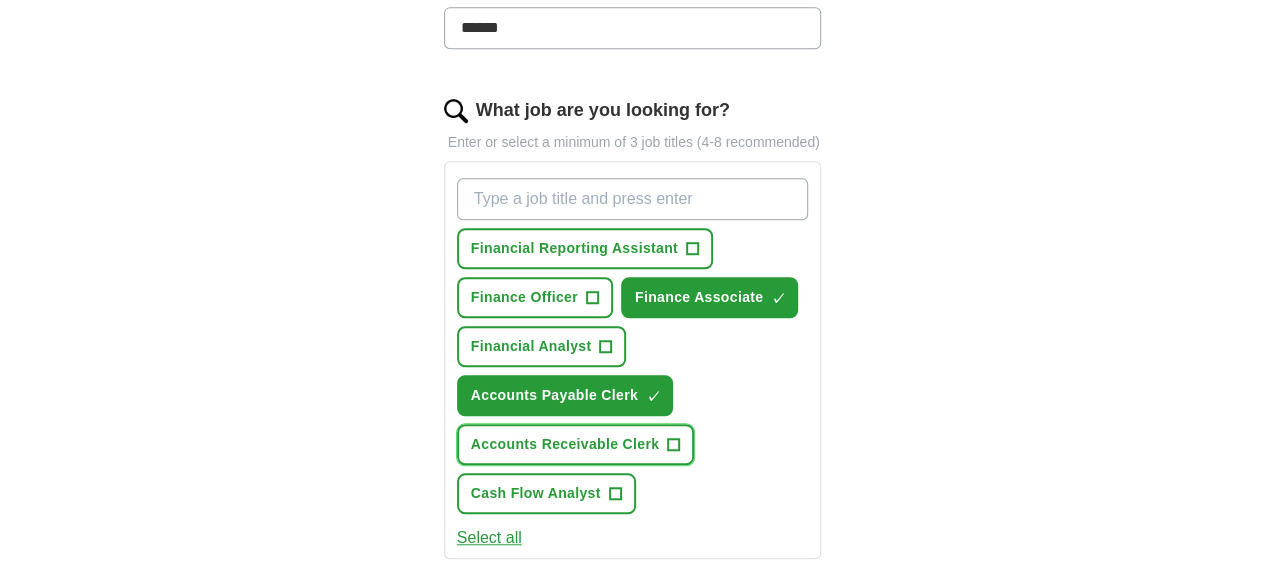 click on "Accounts Receivable Clerk" at bounding box center (565, 444) 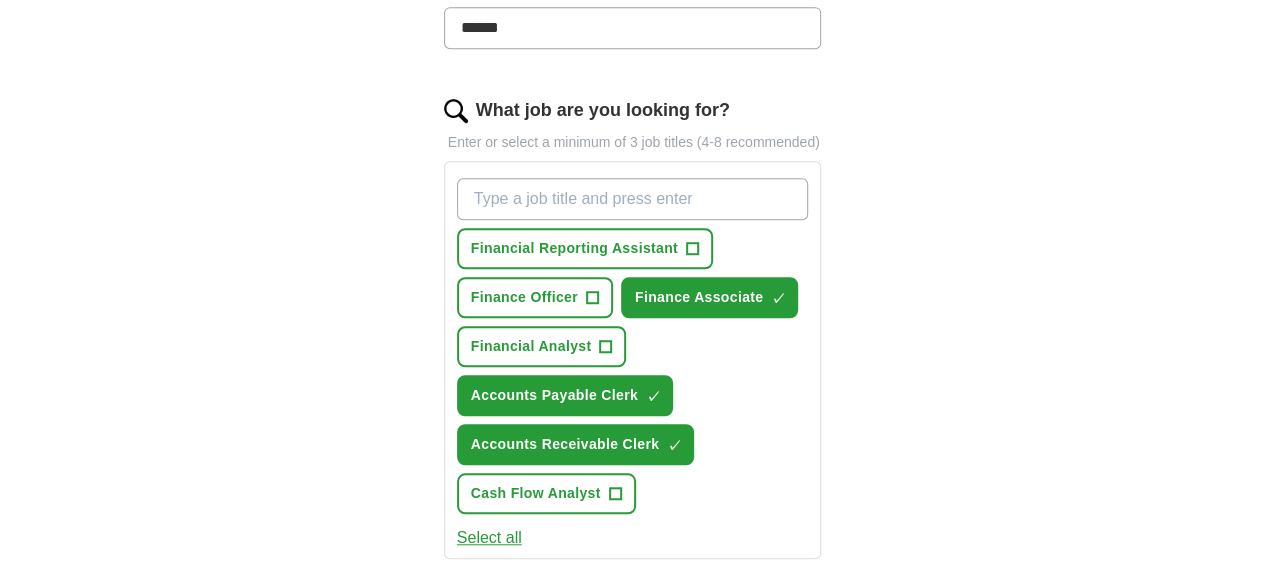 click on "Select all" at bounding box center (489, 538) 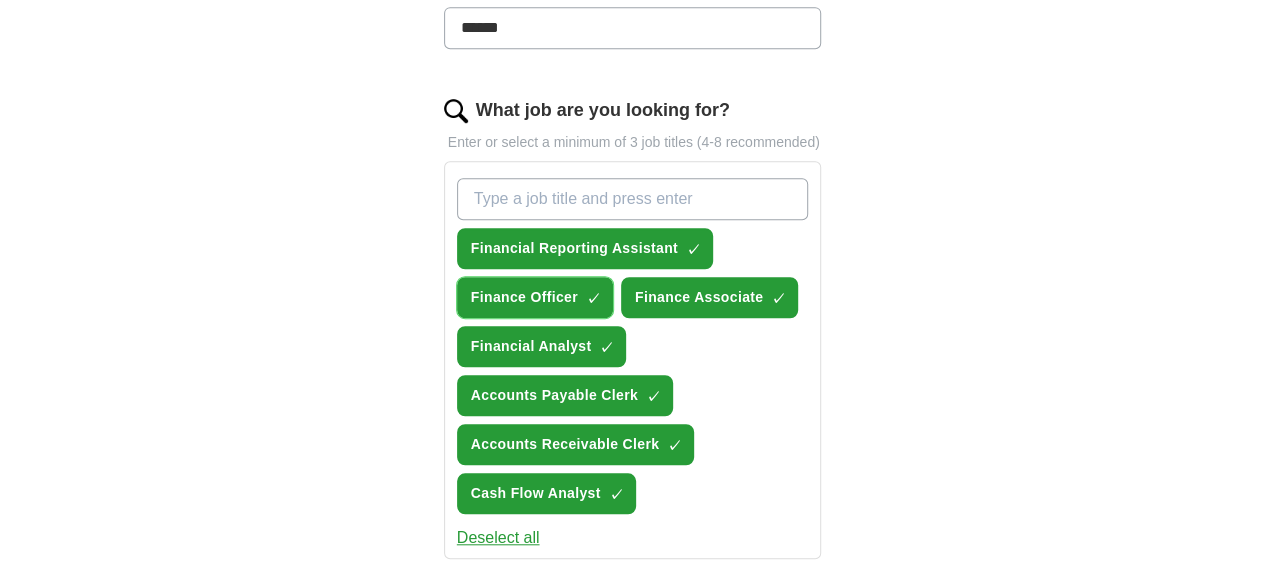 click on "Finance Officer" at bounding box center [524, 297] 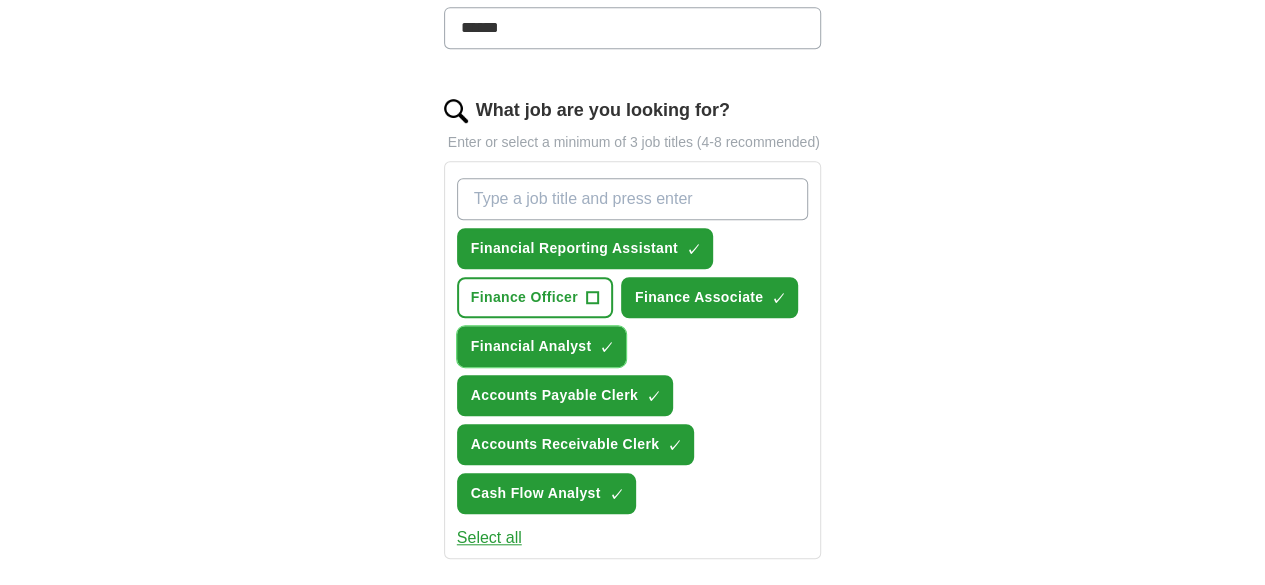 click on "Financial Analyst" at bounding box center (531, 346) 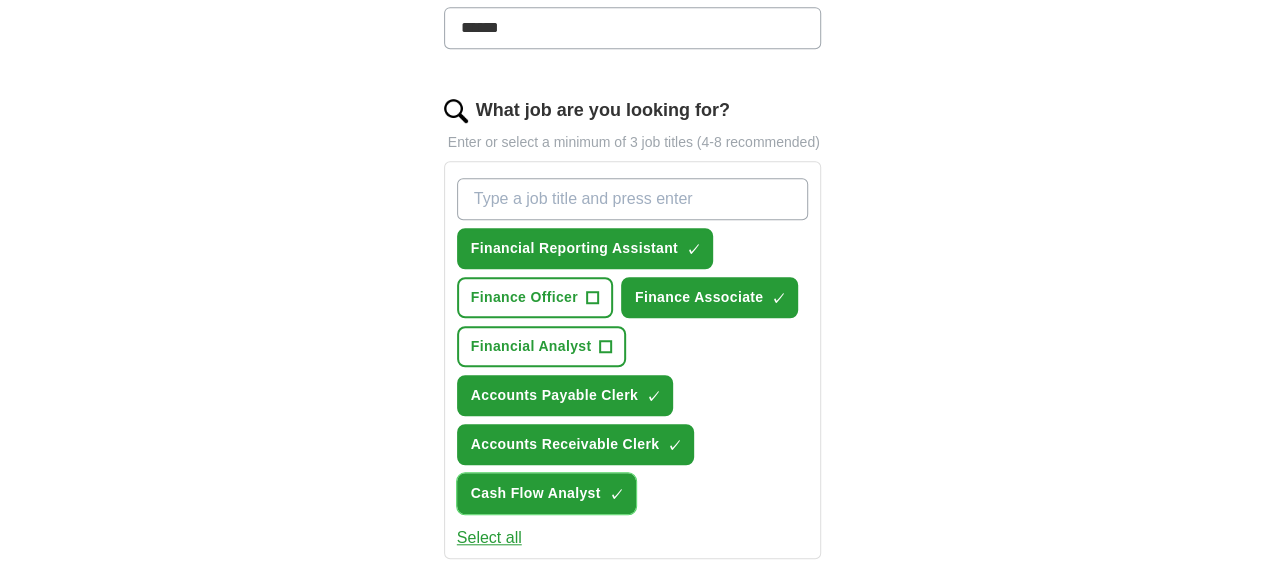 click on "Cash Flow Analyst ✓ ×" at bounding box center [546, 493] 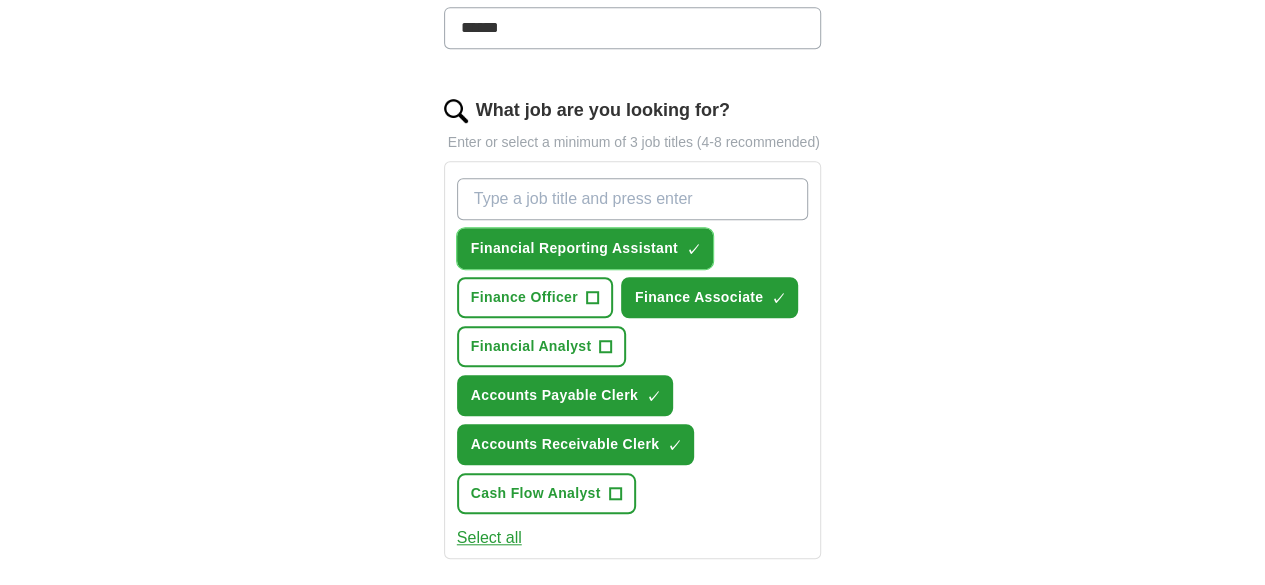 click on "Financial Reporting Assistant" at bounding box center [574, 248] 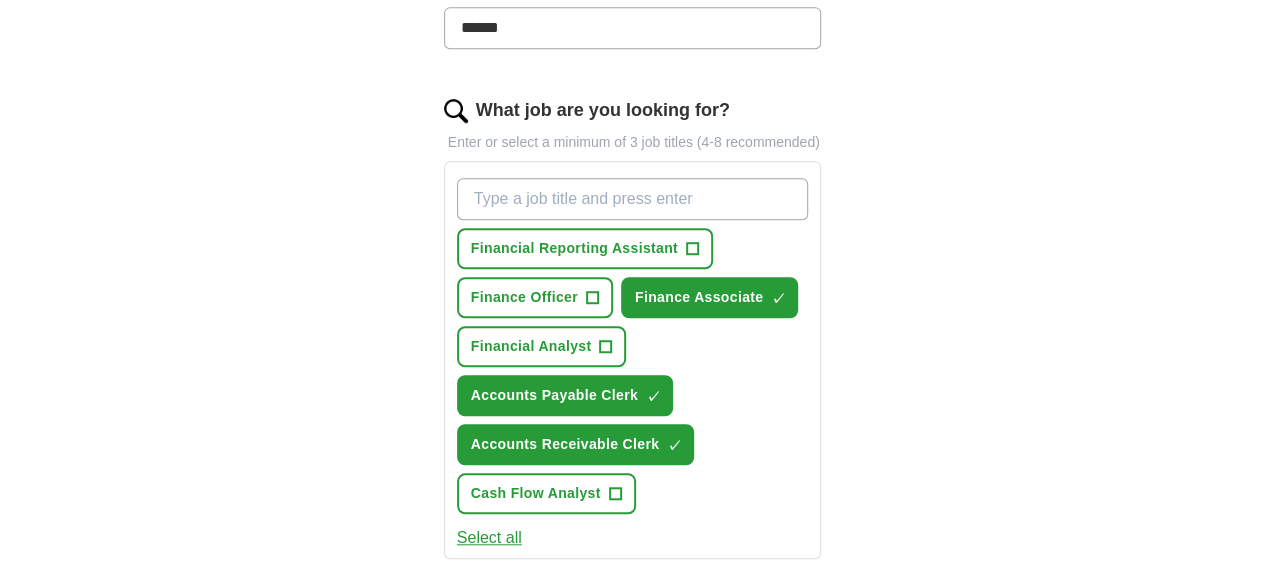 click on "What job are you looking for?" at bounding box center [633, 199] 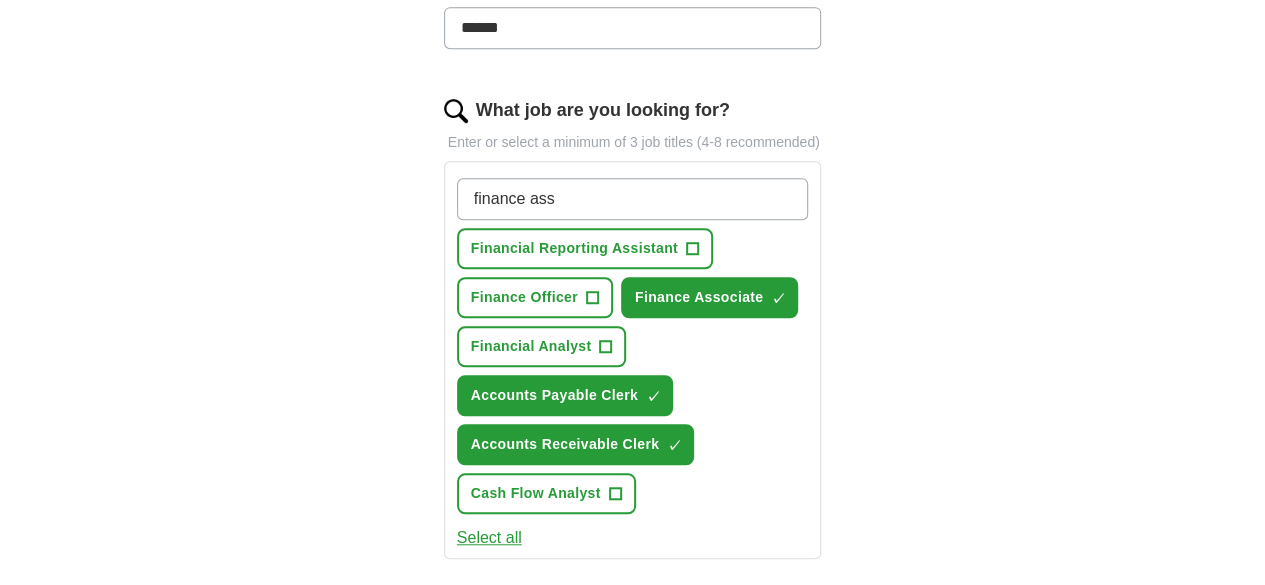 type on "finance assi" 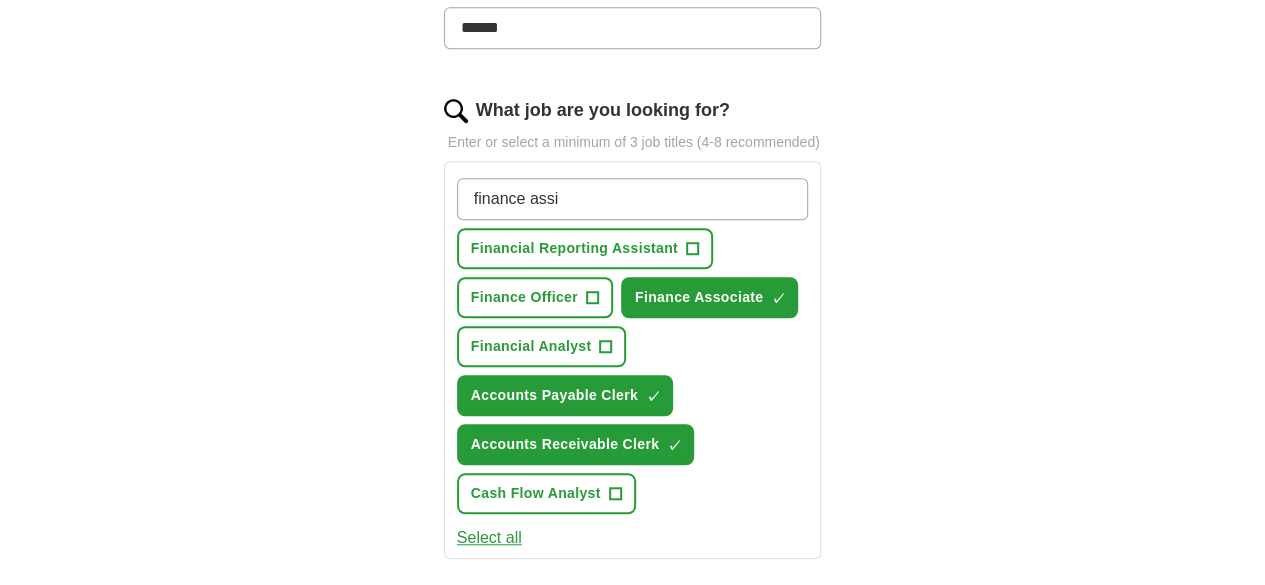 type 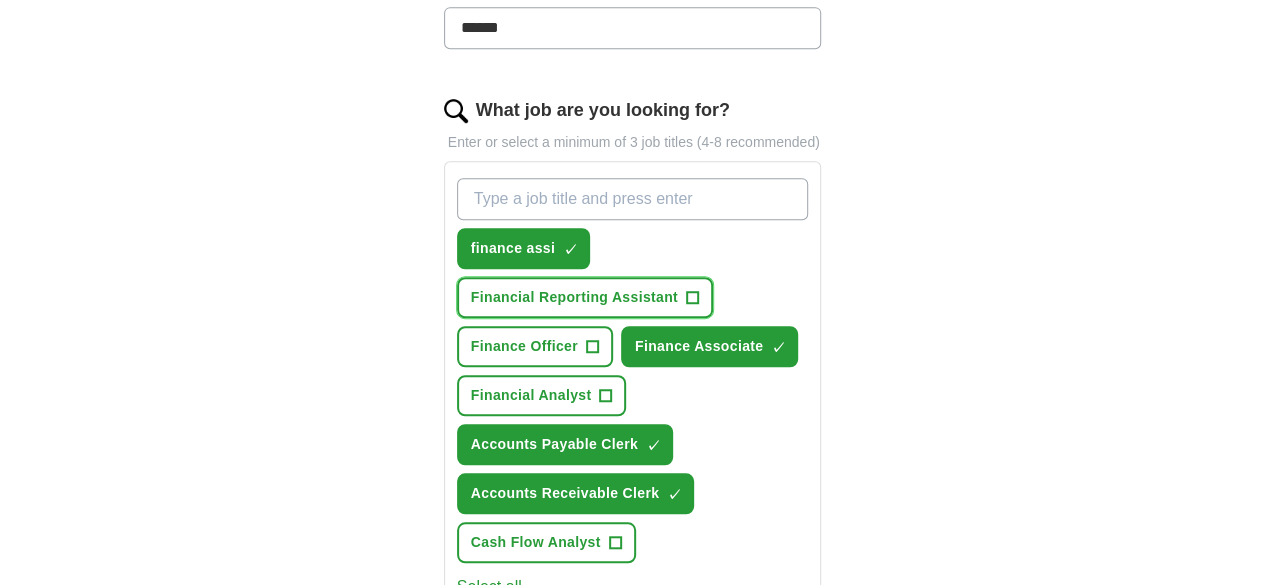 click on "Financial Reporting Assistant +" at bounding box center [585, 297] 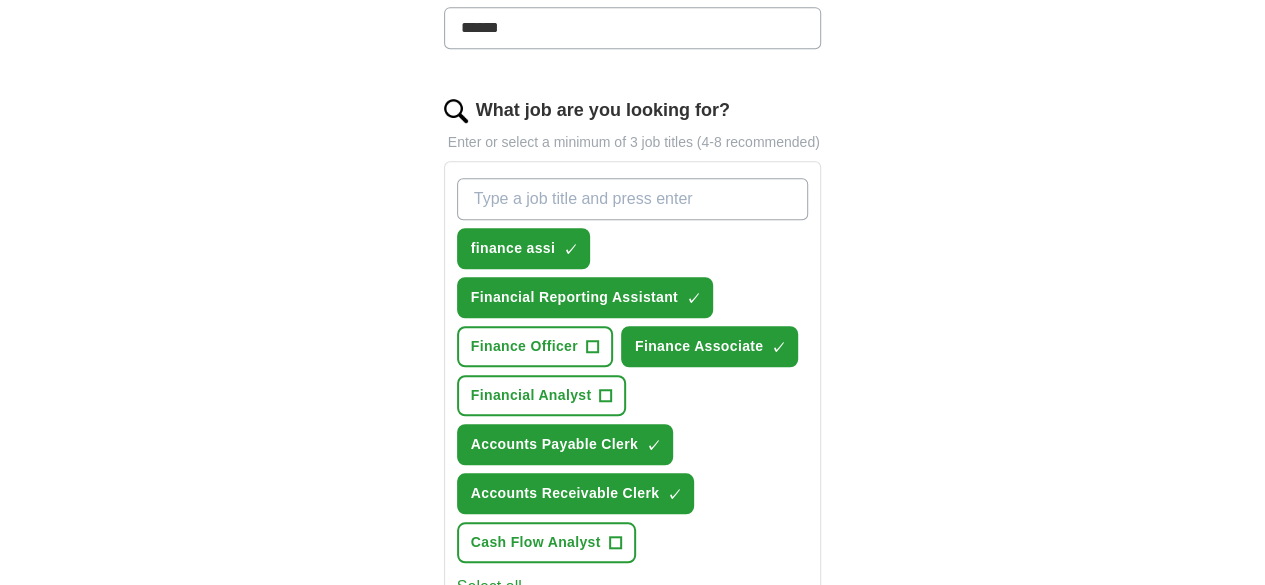 click on "What job are you looking for?" at bounding box center [633, 199] 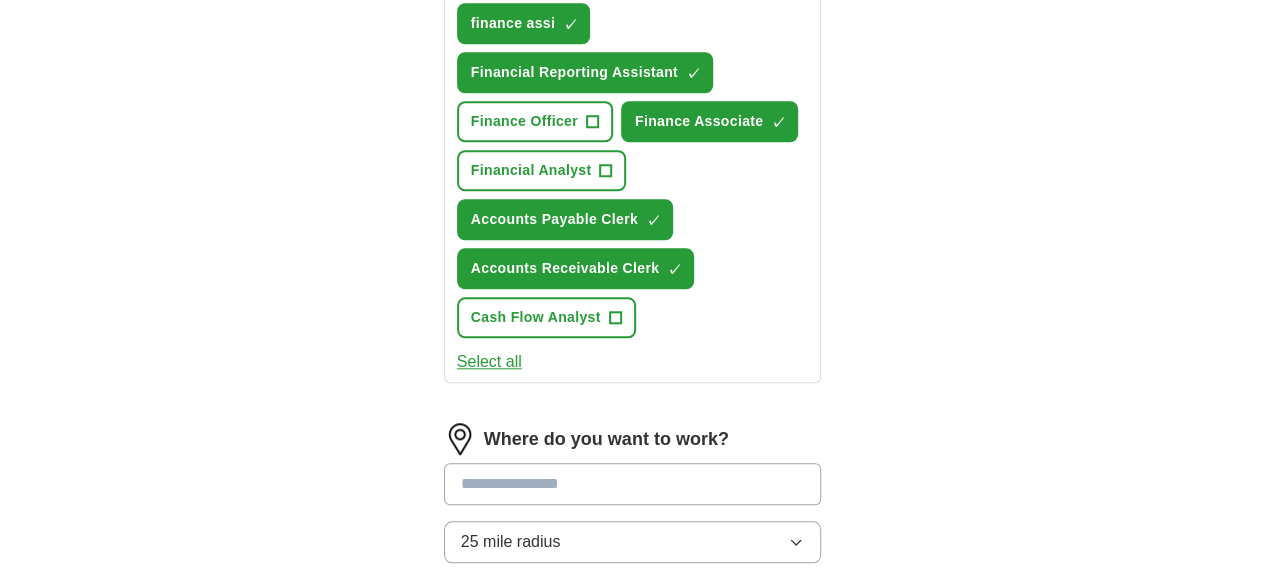 scroll, scrollTop: 828, scrollLeft: 0, axis: vertical 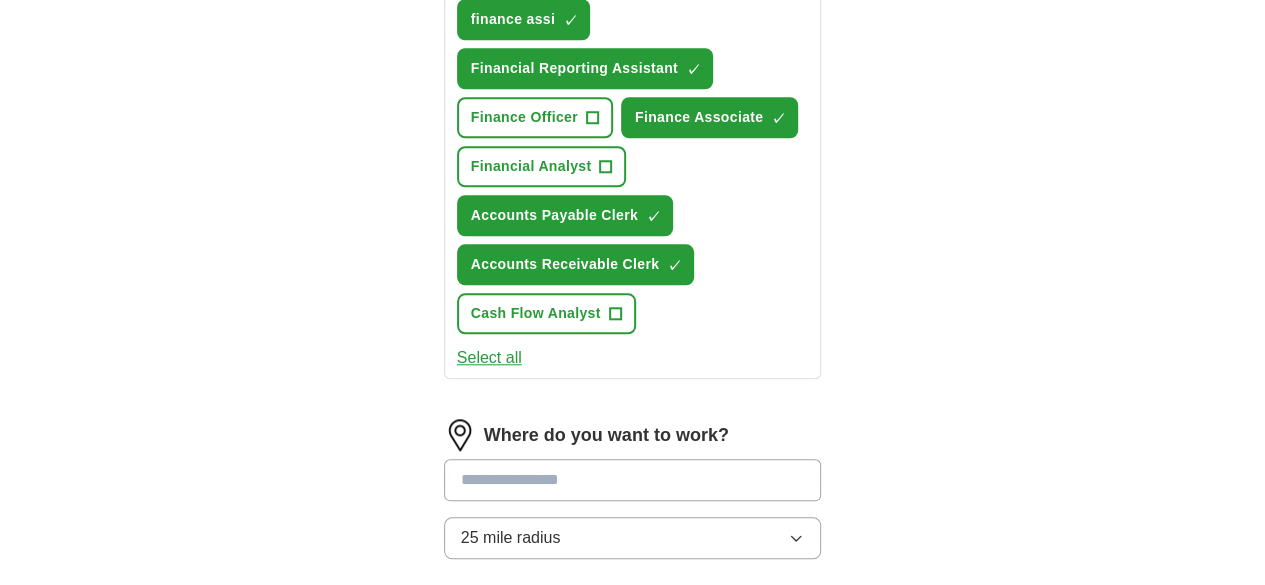 click at bounding box center [633, 480] 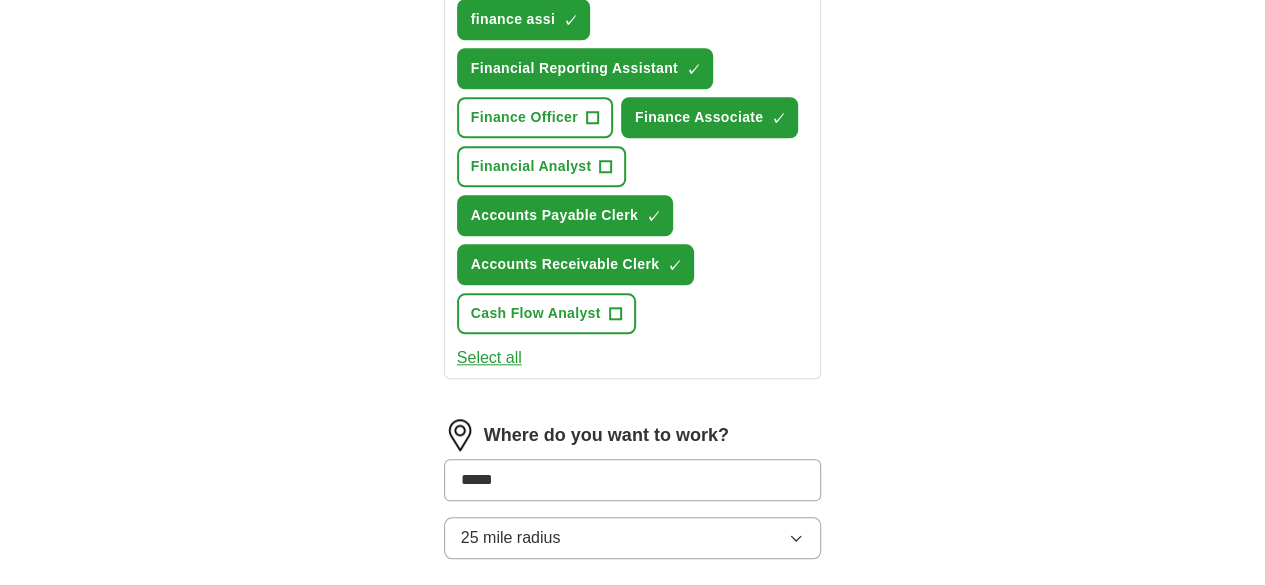 type on "******" 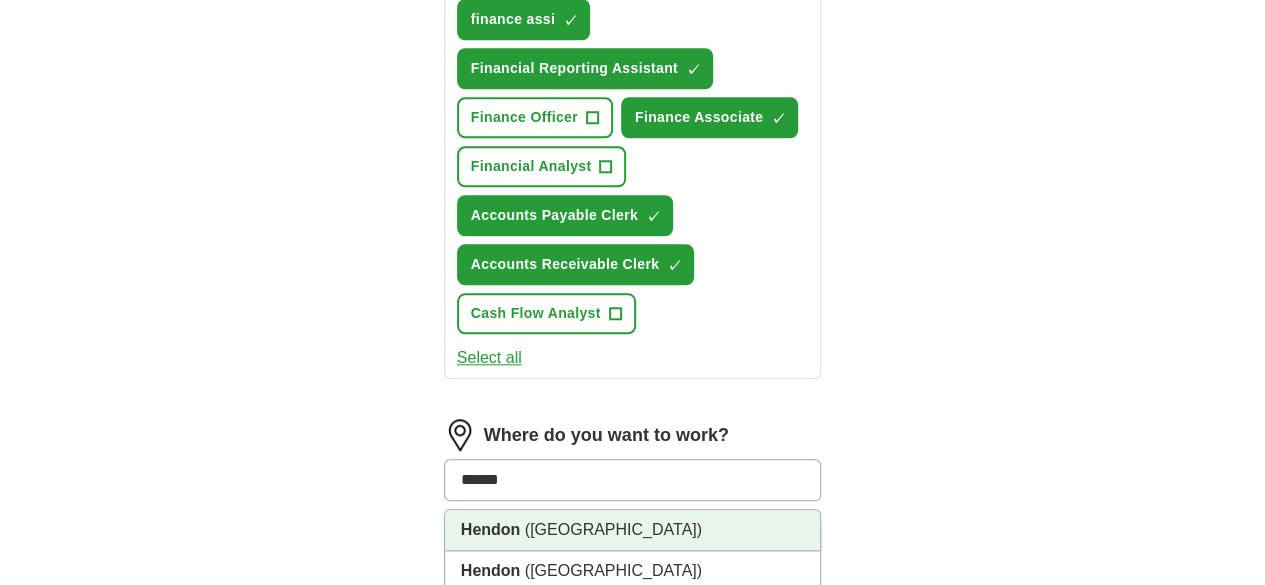 click on "Hendon   (North West London)" at bounding box center (633, 530) 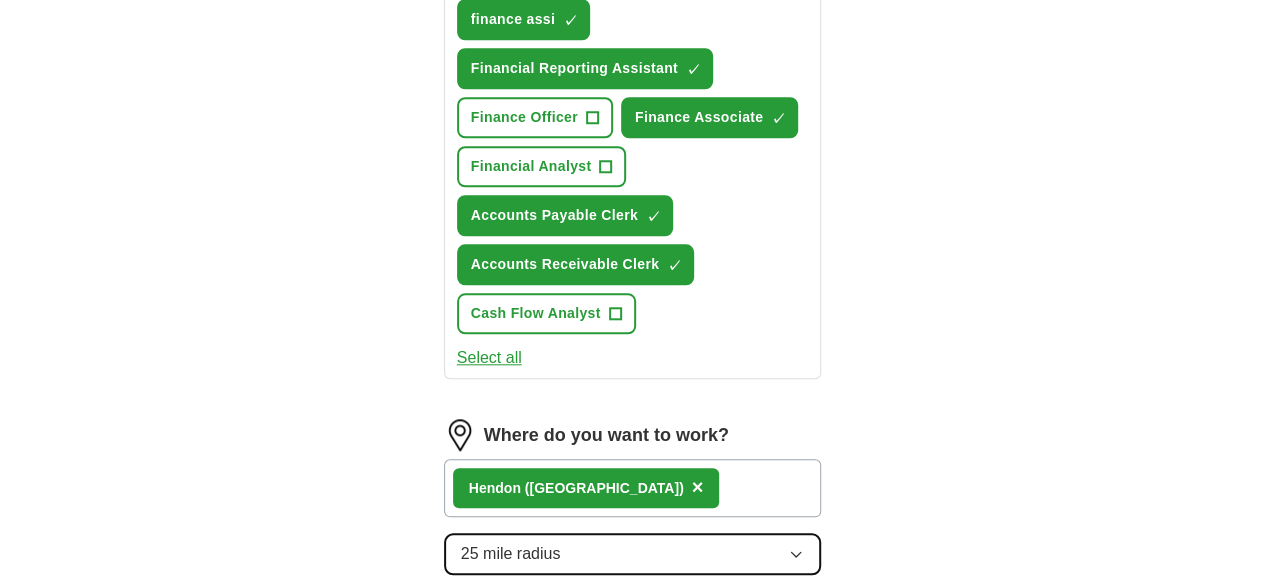 click on "25 mile radius" at bounding box center (633, 554) 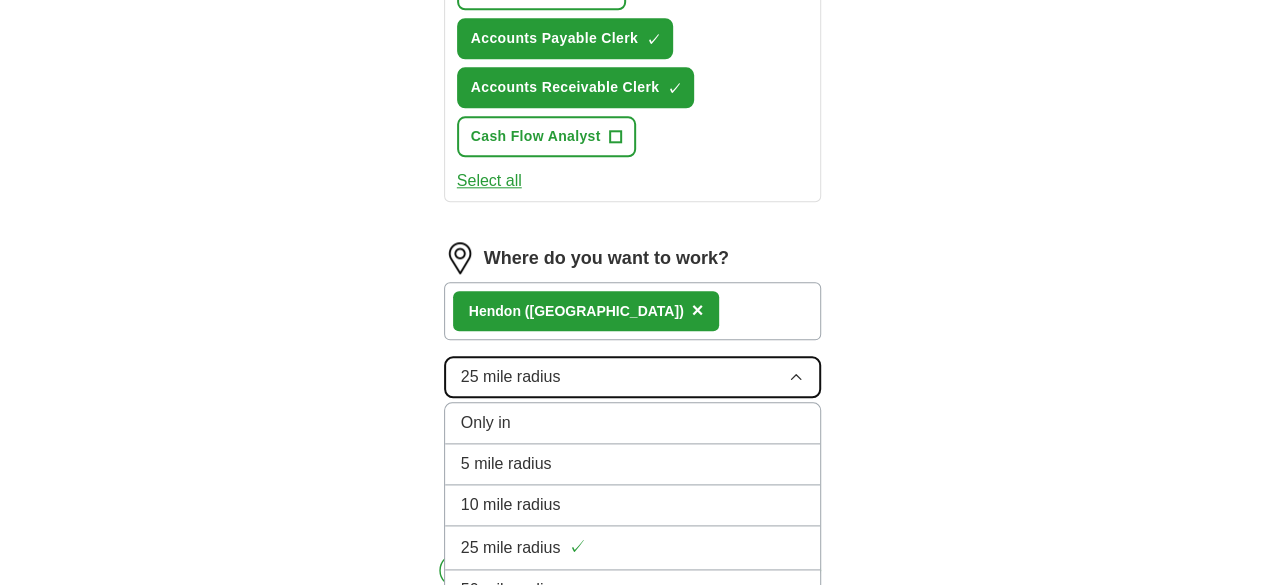 scroll, scrollTop: 1006, scrollLeft: 0, axis: vertical 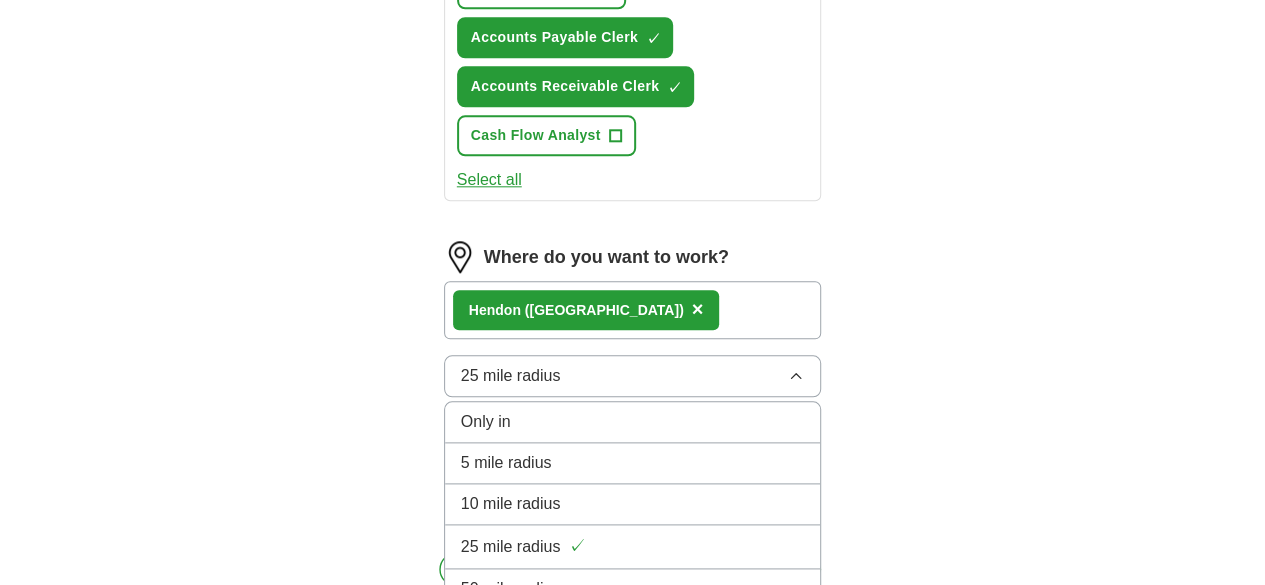 click on "100 mile radius" at bounding box center (633, 630) 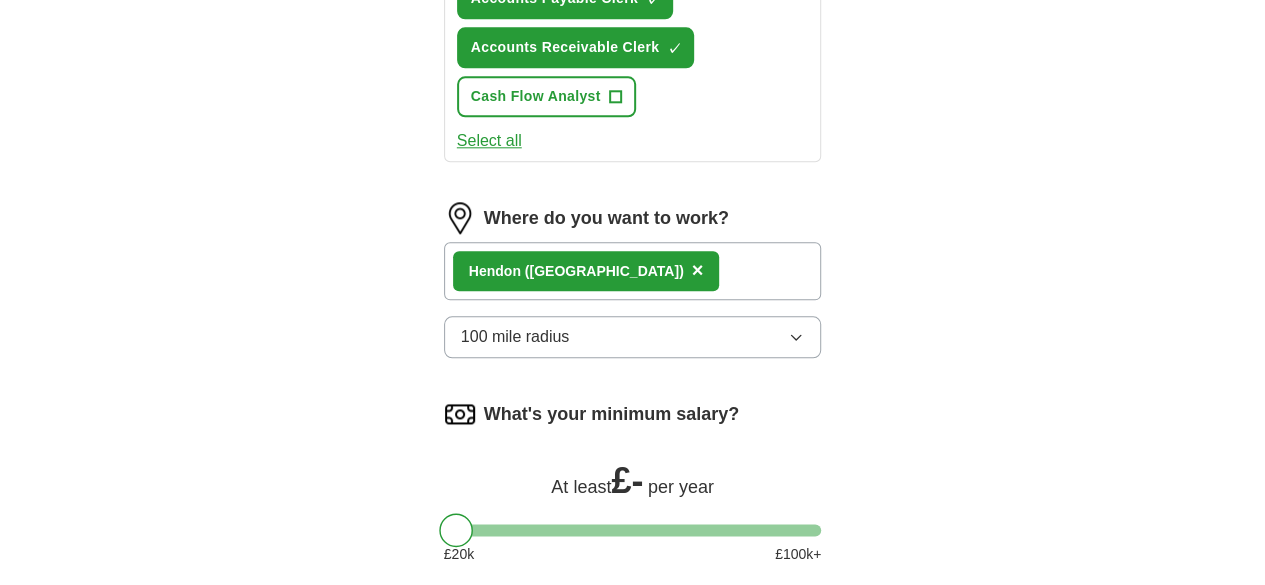 scroll, scrollTop: 1046, scrollLeft: 0, axis: vertical 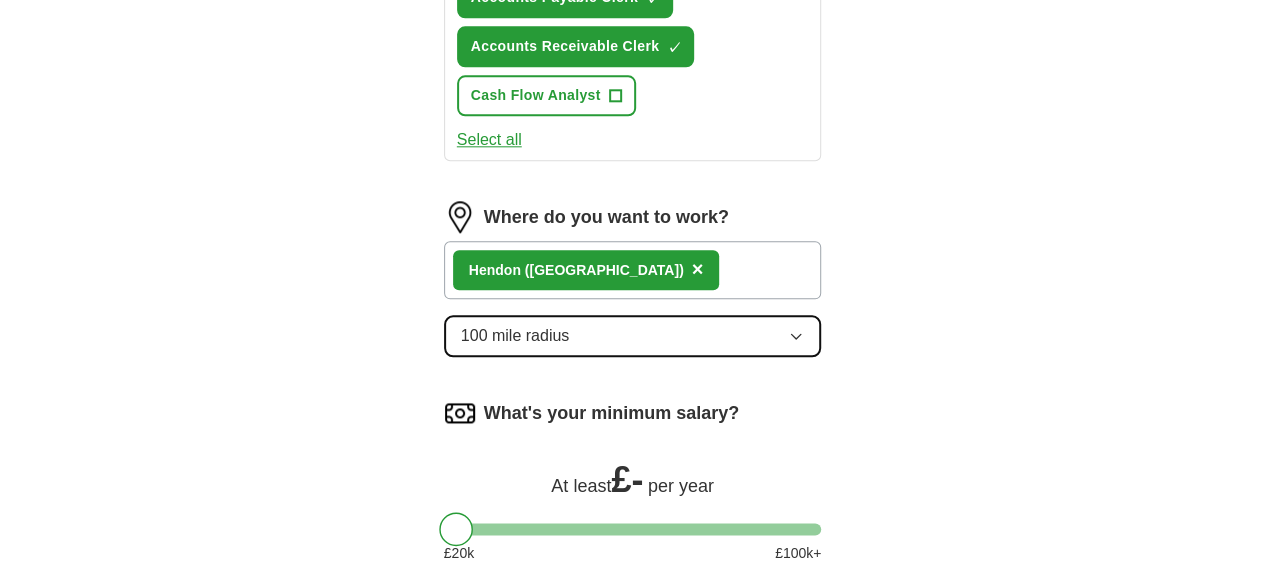 click on "100 mile radius" at bounding box center [633, 336] 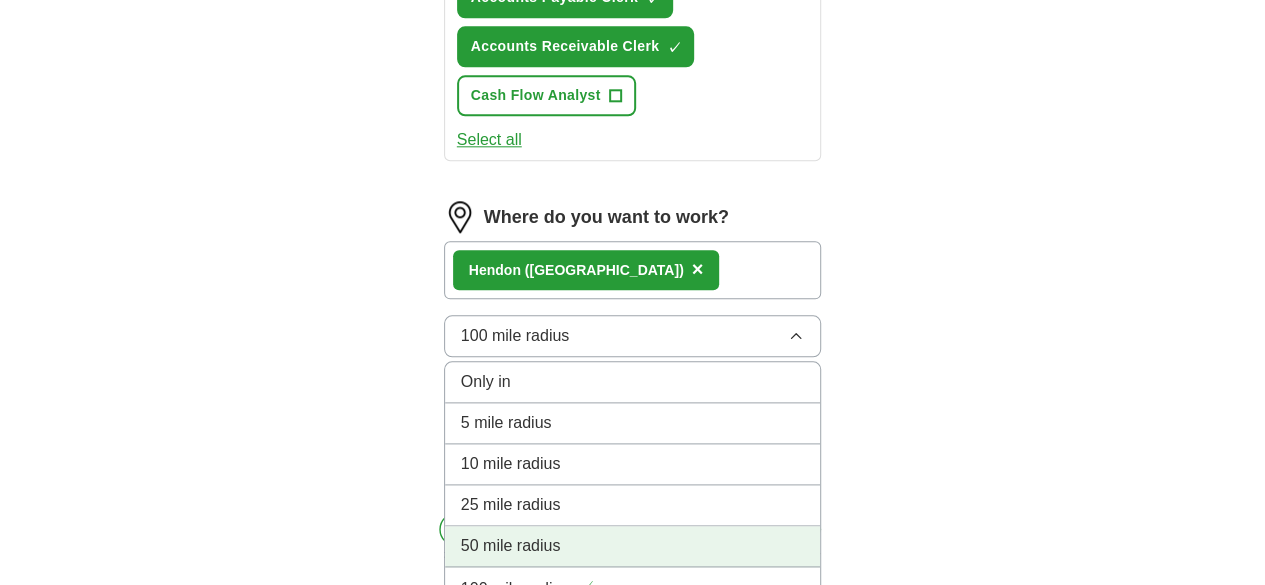 click on "50 mile radius" at bounding box center (633, 546) 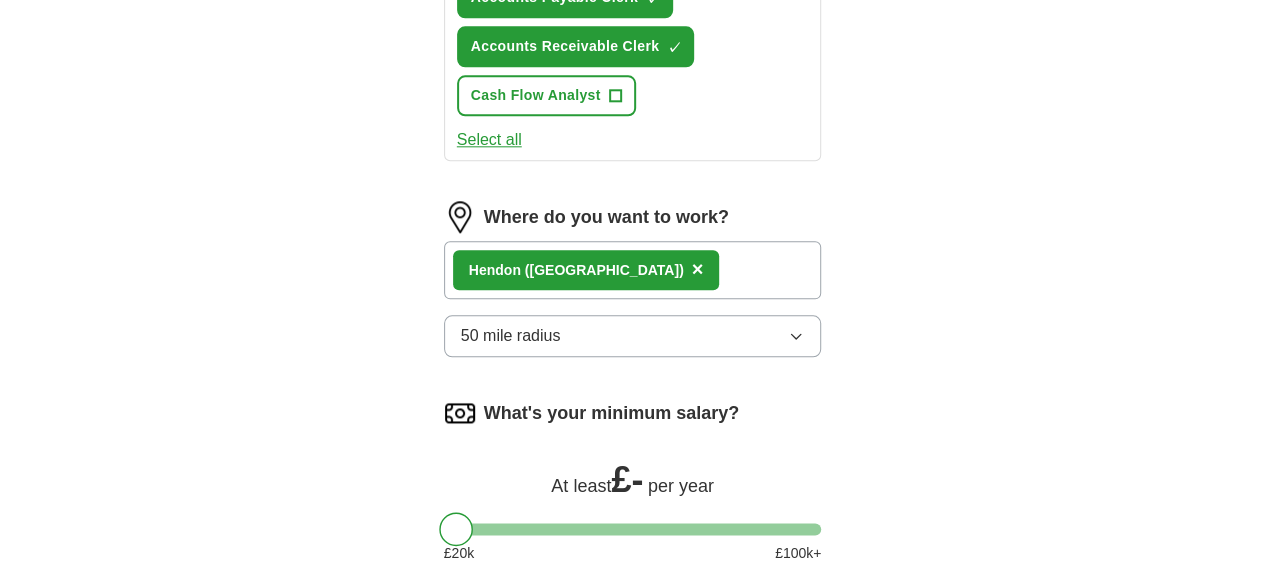drag, startPoint x: 436, startPoint y: 361, endPoint x: 451, endPoint y: 362, distance: 15.033297 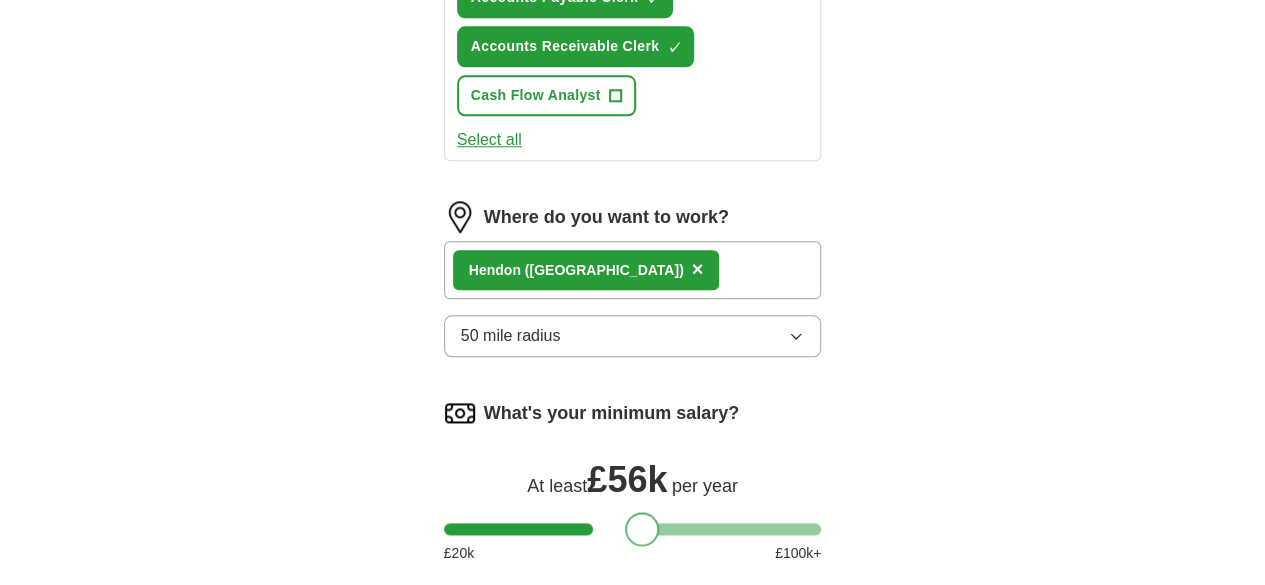 drag, startPoint x: 420, startPoint y: 355, endPoint x: 606, endPoint y: 347, distance: 186.17197 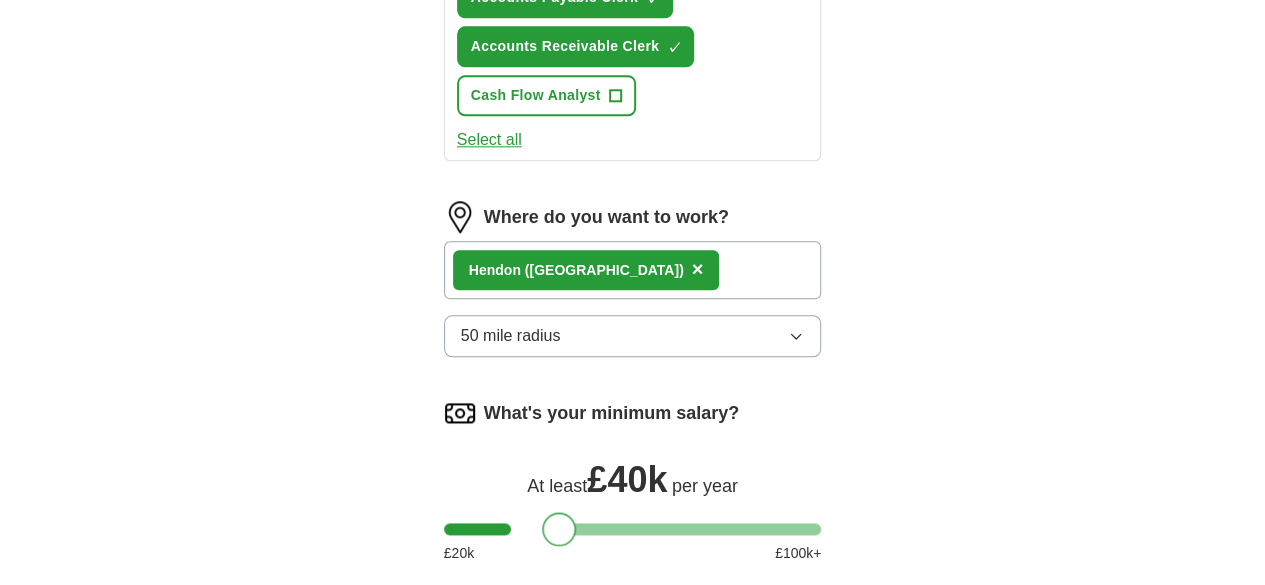 drag, startPoint x: 606, startPoint y: 347, endPoint x: 524, endPoint y: 361, distance: 83.18654 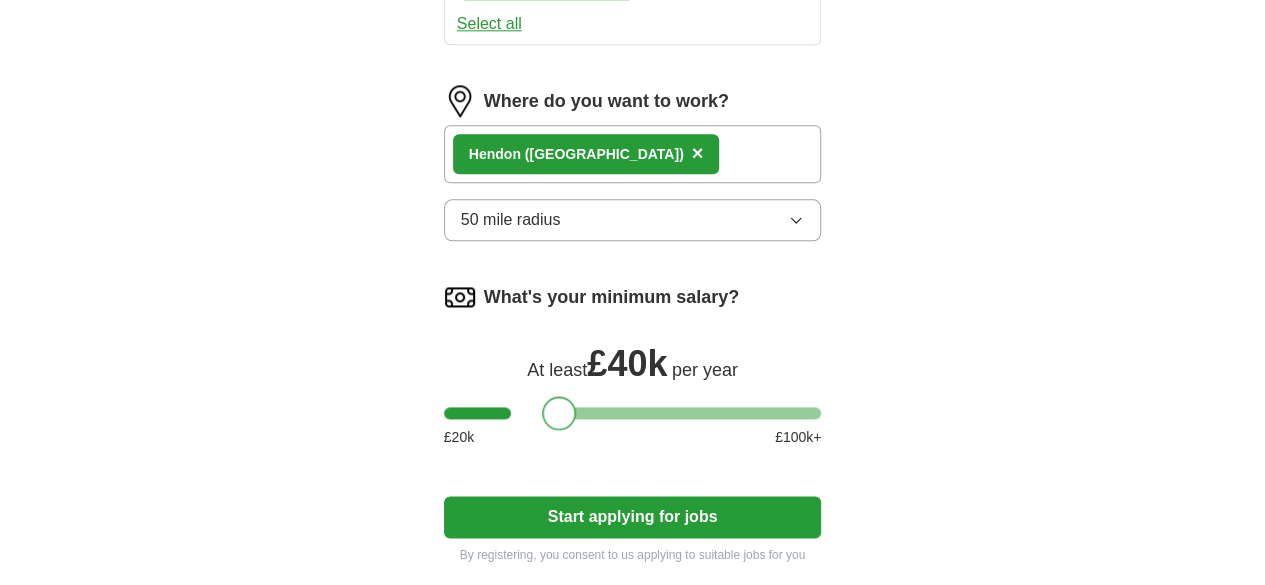scroll, scrollTop: 1163, scrollLeft: 0, axis: vertical 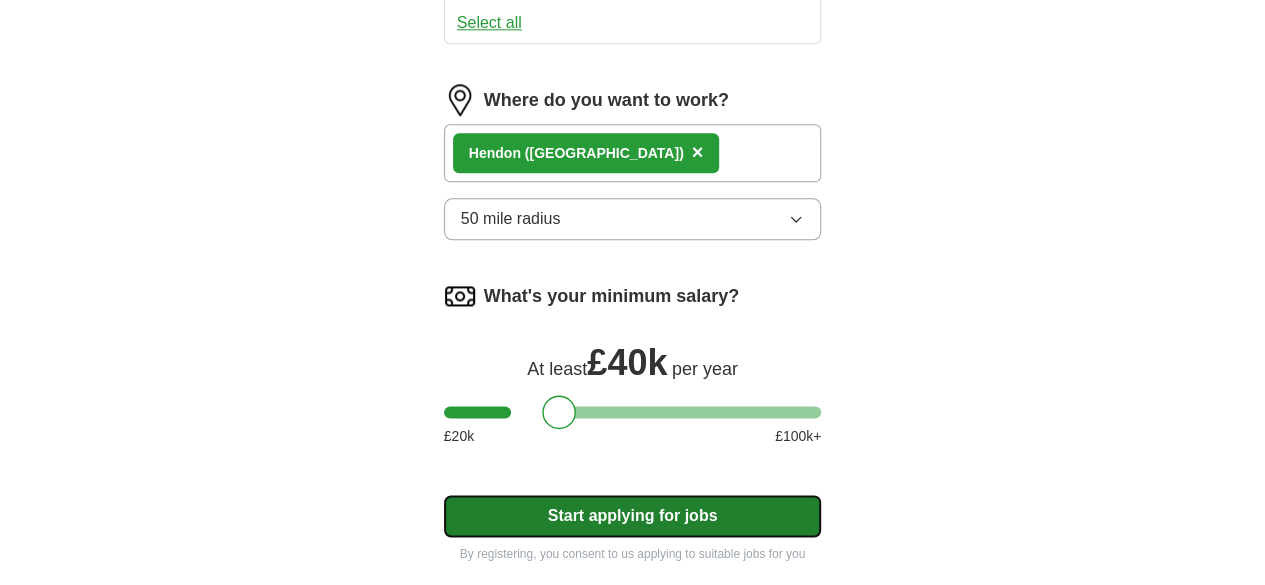 click on "Start applying for jobs" at bounding box center [633, 516] 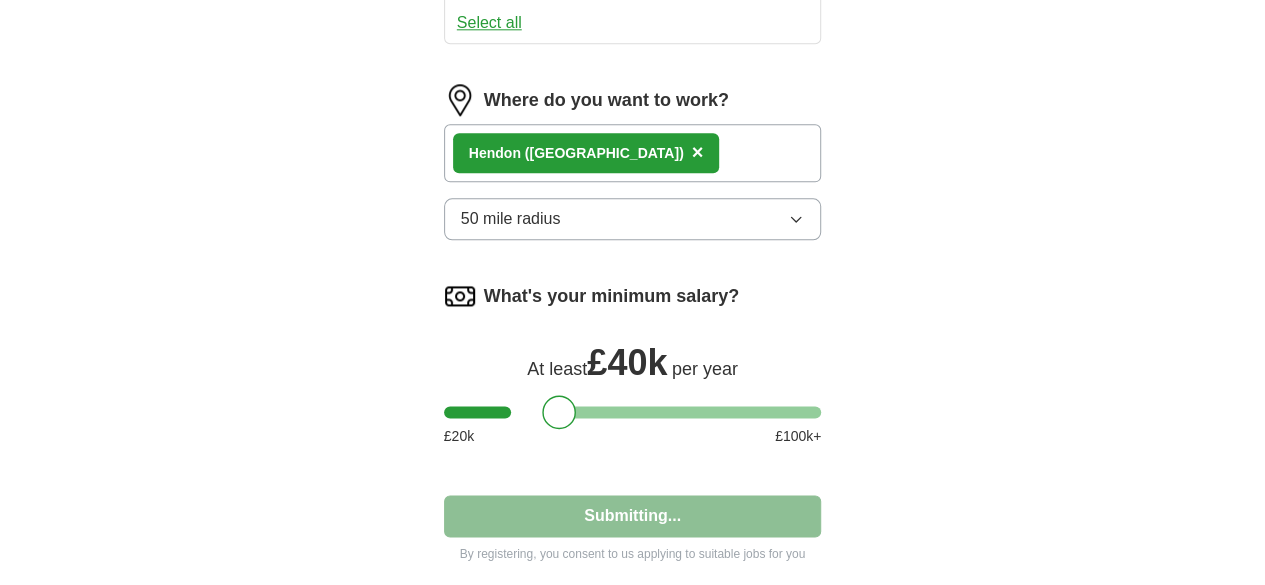 select on "**" 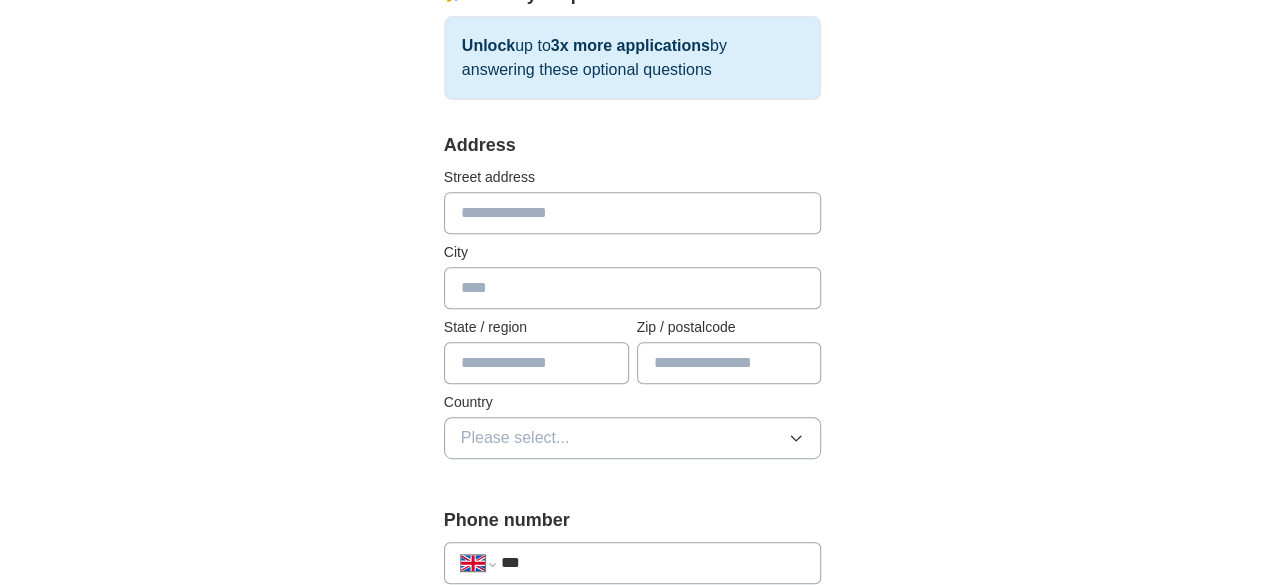 scroll, scrollTop: 345, scrollLeft: 0, axis: vertical 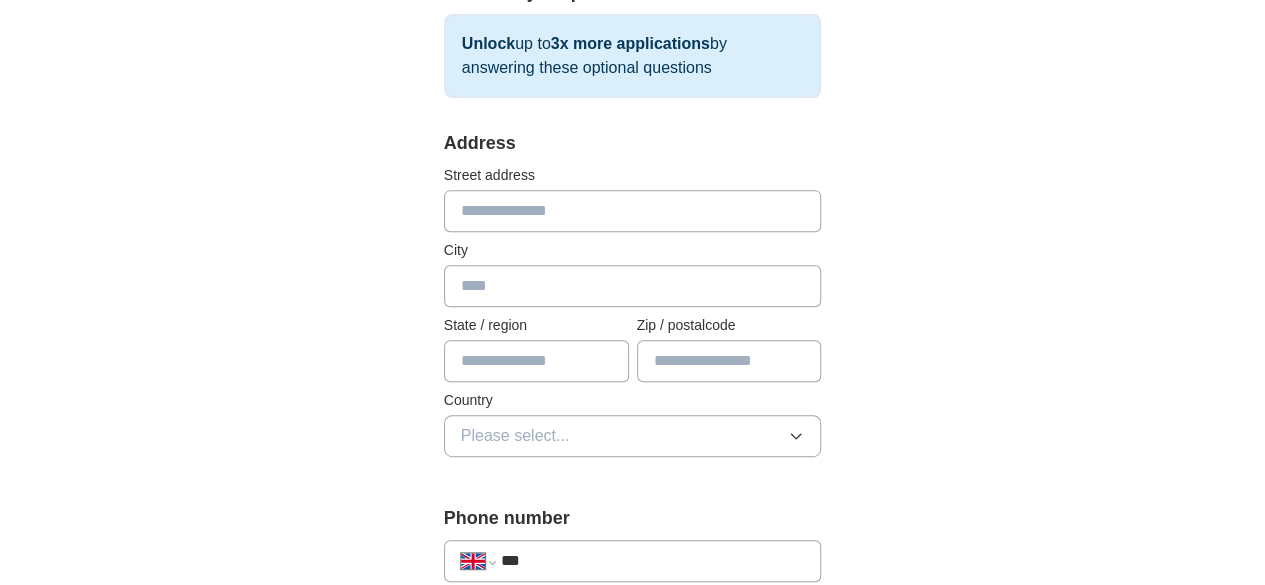 click at bounding box center (633, 211) 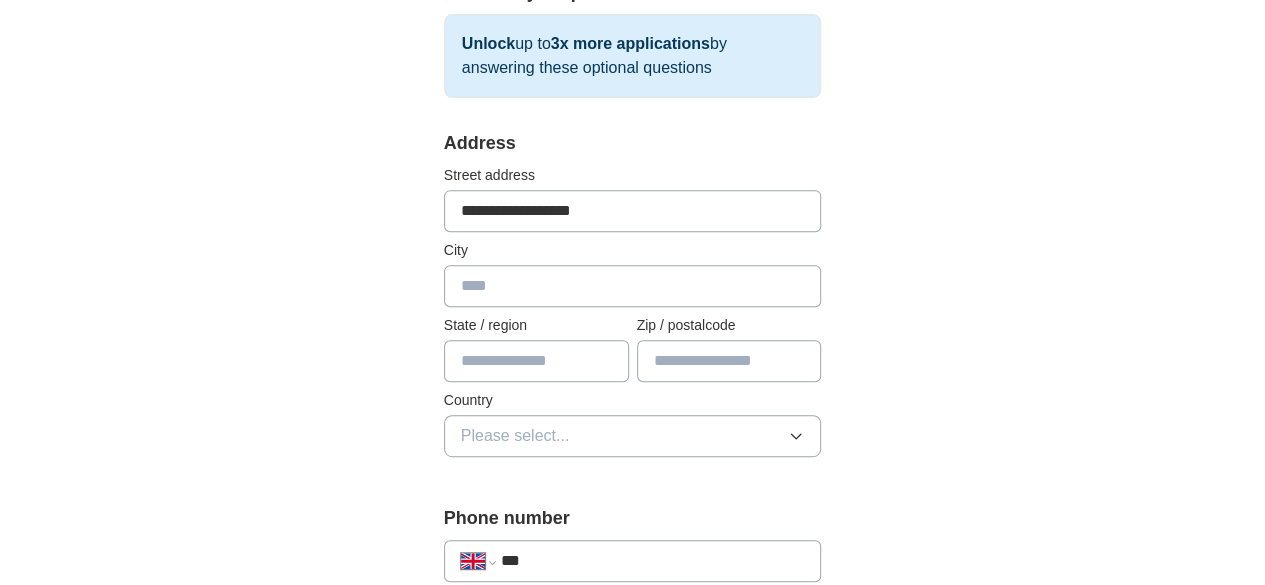 type on "**********" 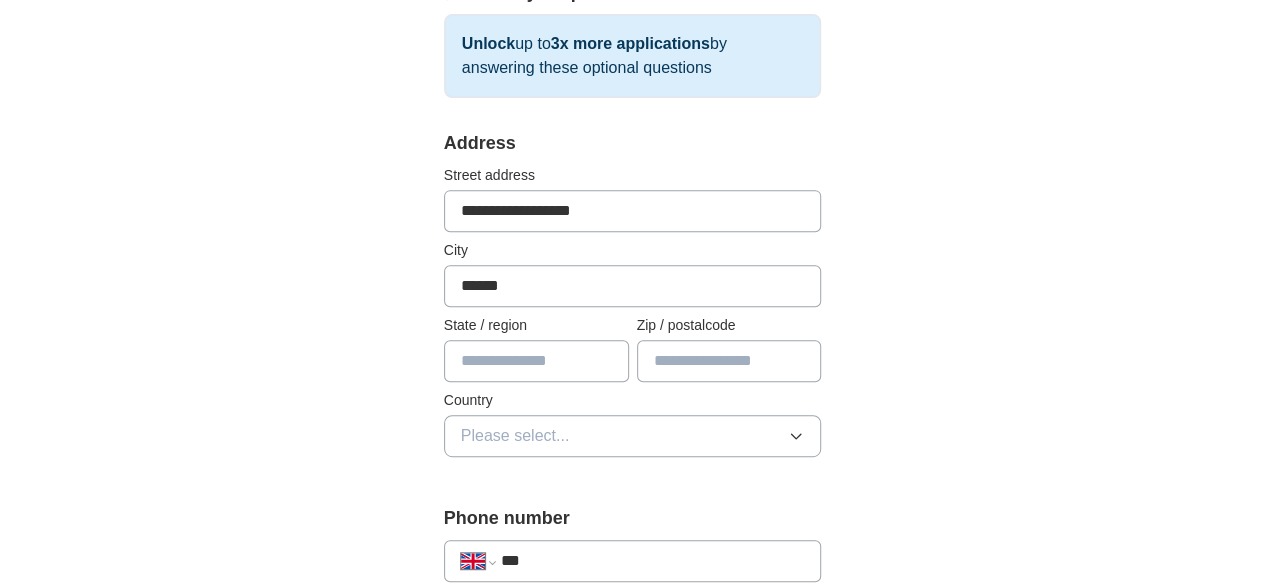 type on "******" 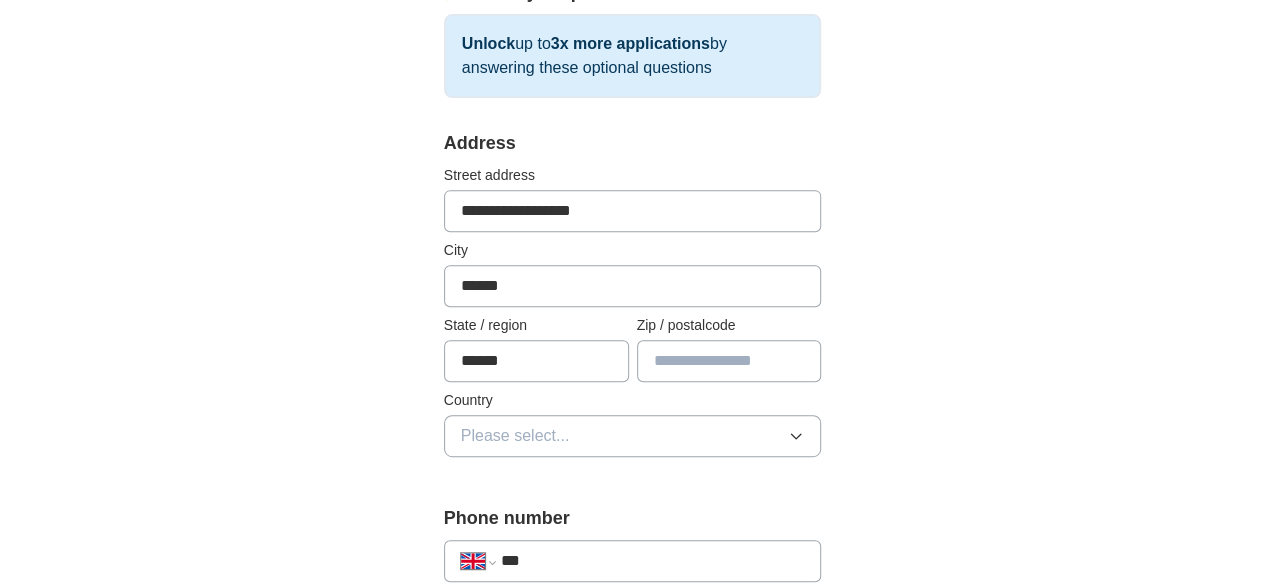 type on "******" 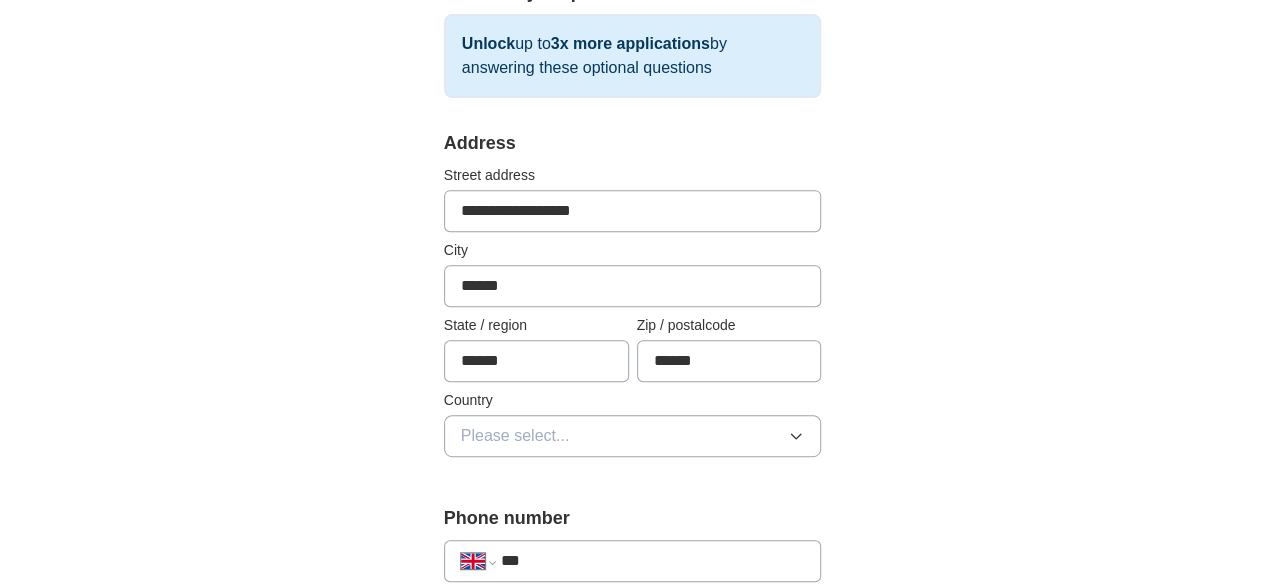 type on "******" 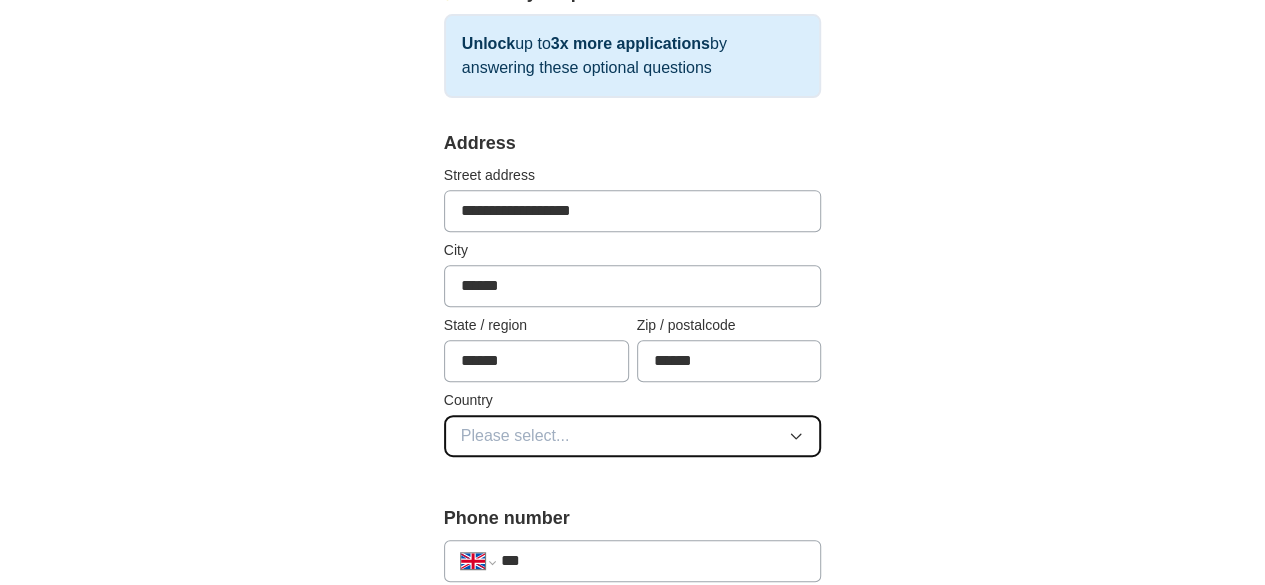 type 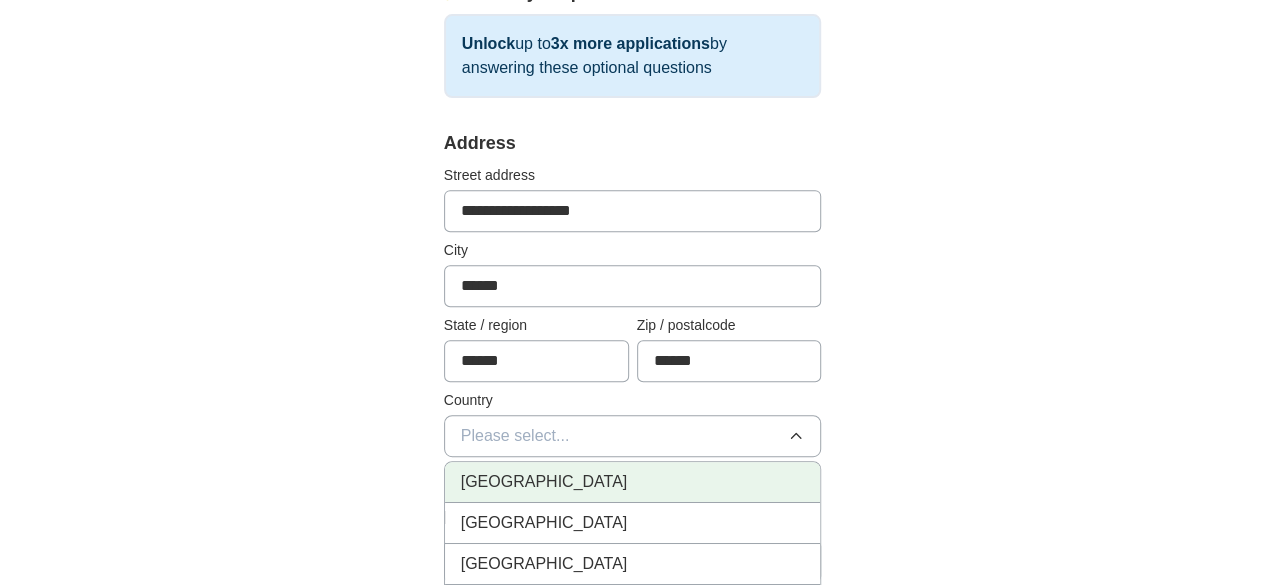 click on "[GEOGRAPHIC_DATA]" at bounding box center [633, 482] 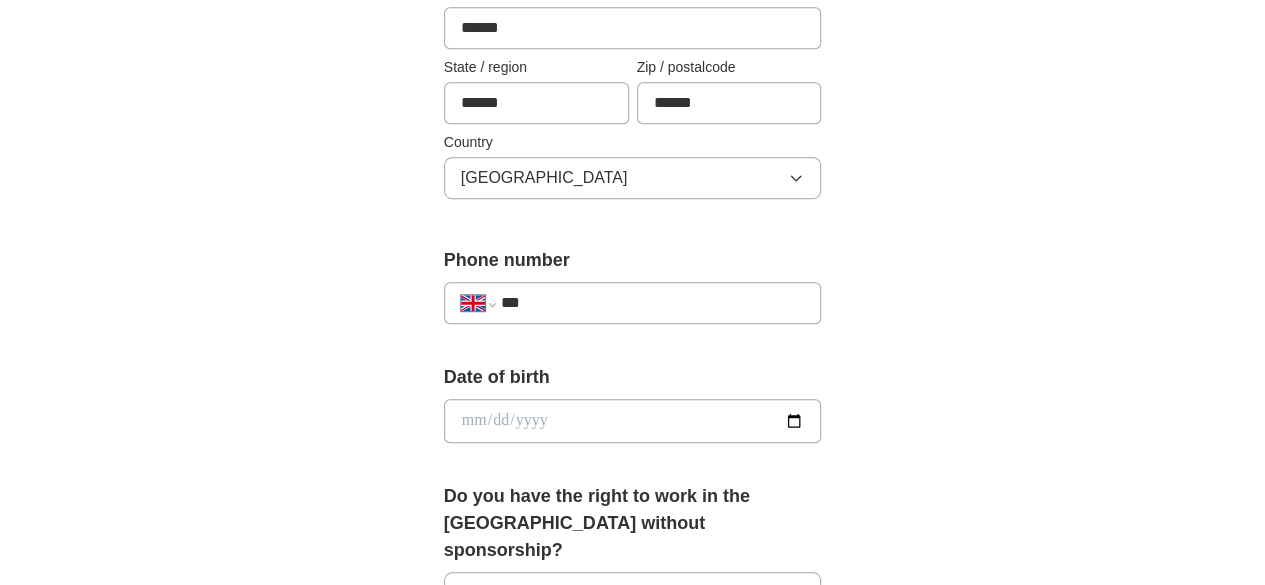 scroll, scrollTop: 637, scrollLeft: 0, axis: vertical 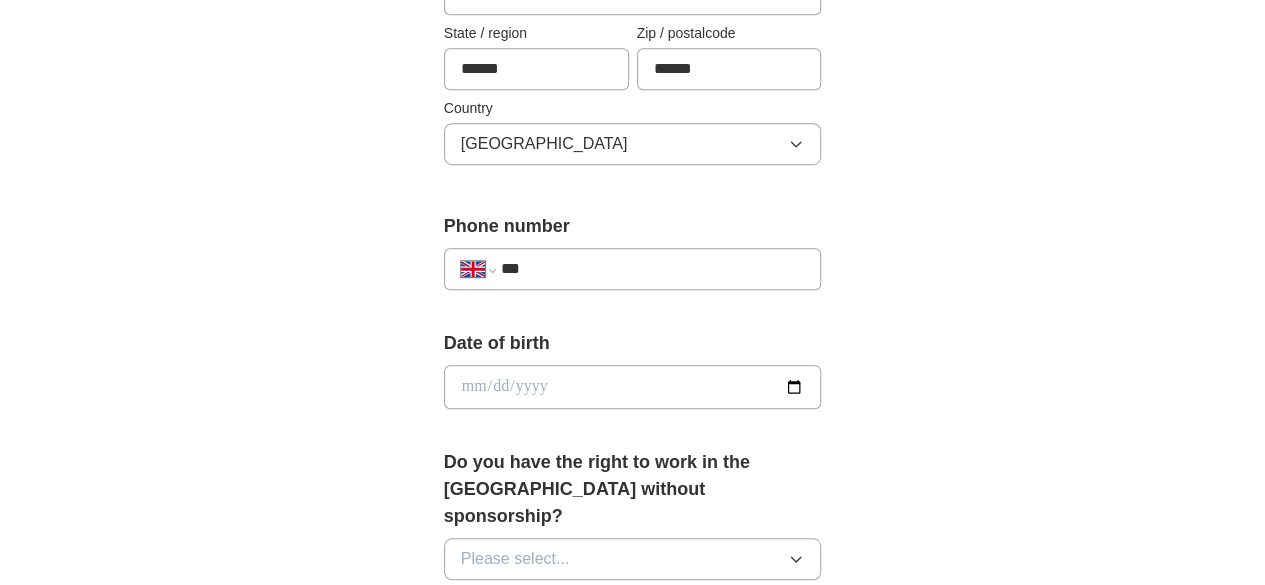 click on "***" at bounding box center (653, 269) 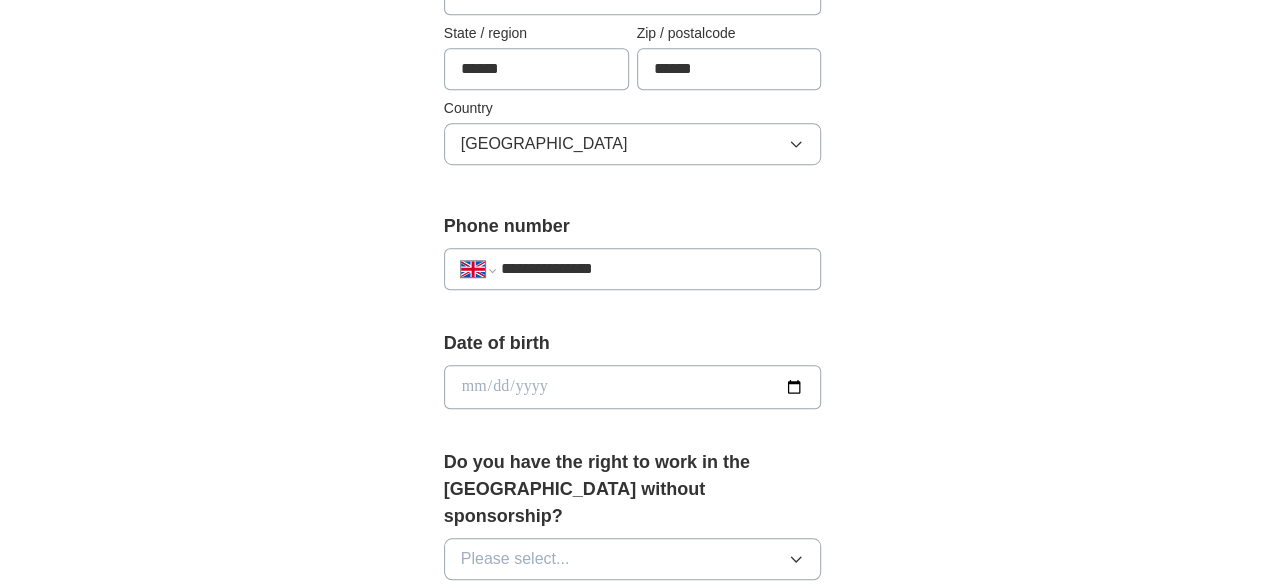 type on "**********" 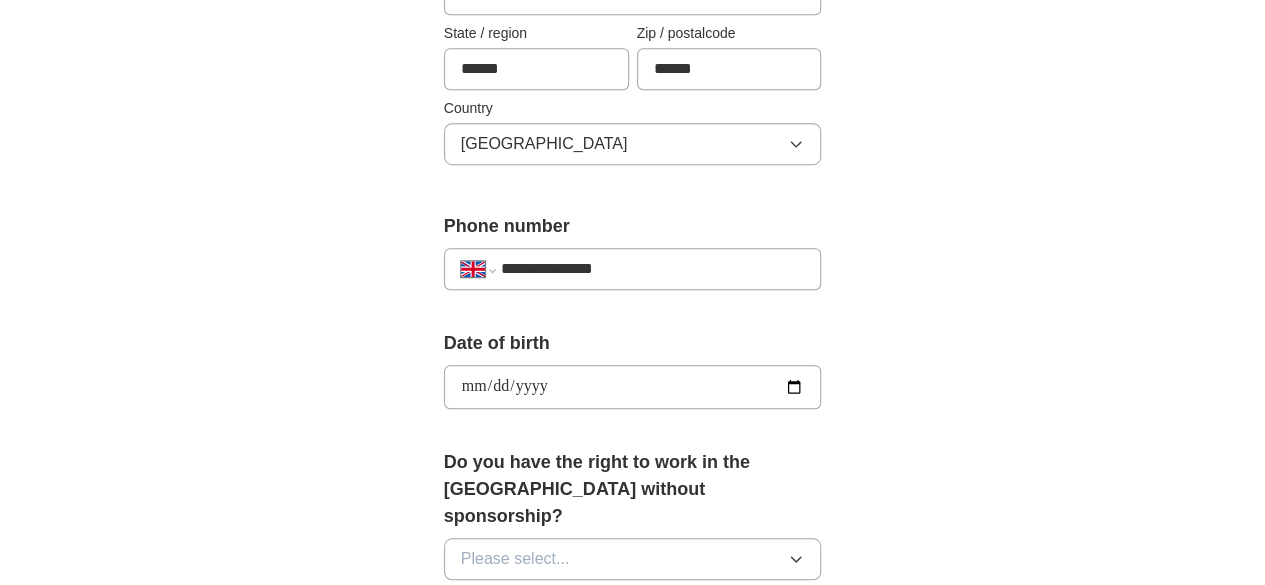 type on "**********" 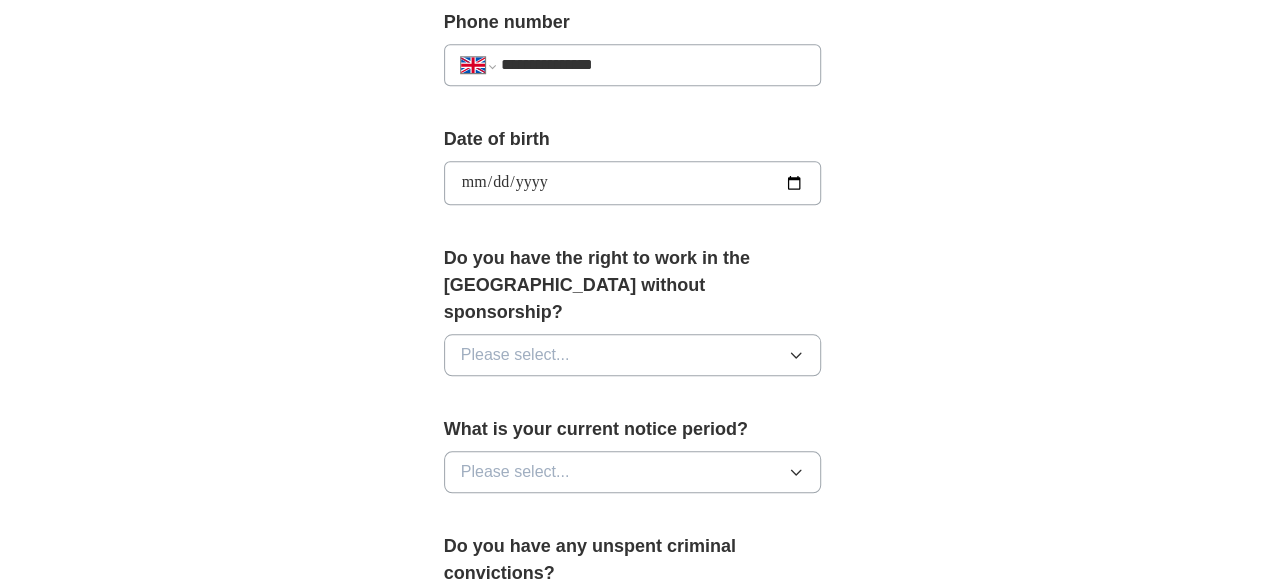 scroll, scrollTop: 870, scrollLeft: 0, axis: vertical 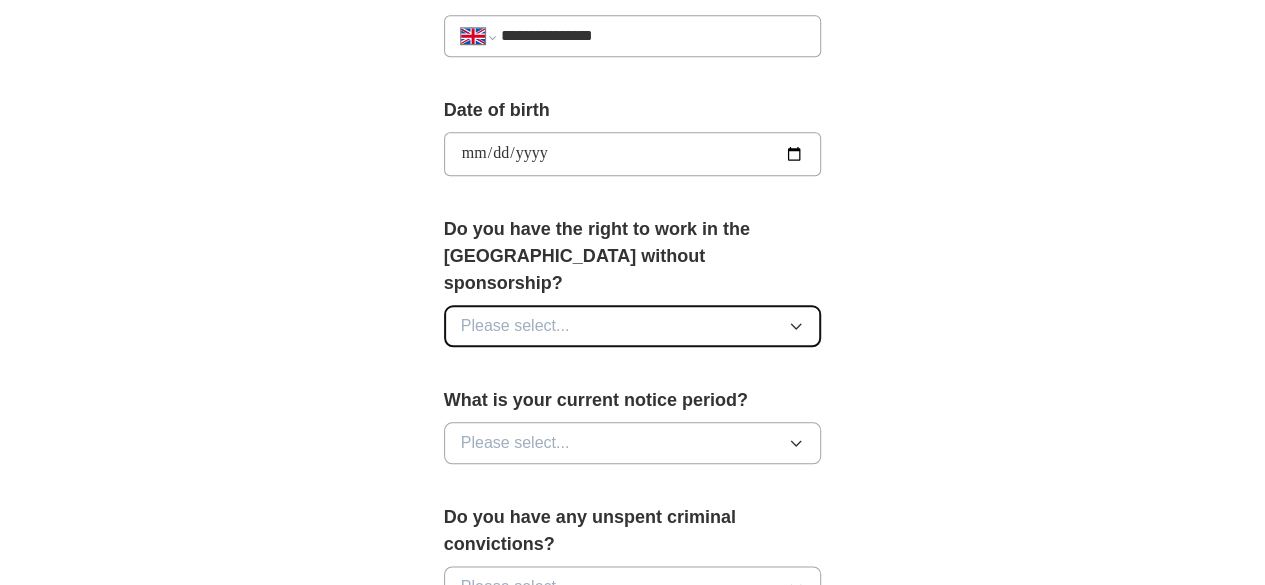 click on "Please select..." at bounding box center [633, 326] 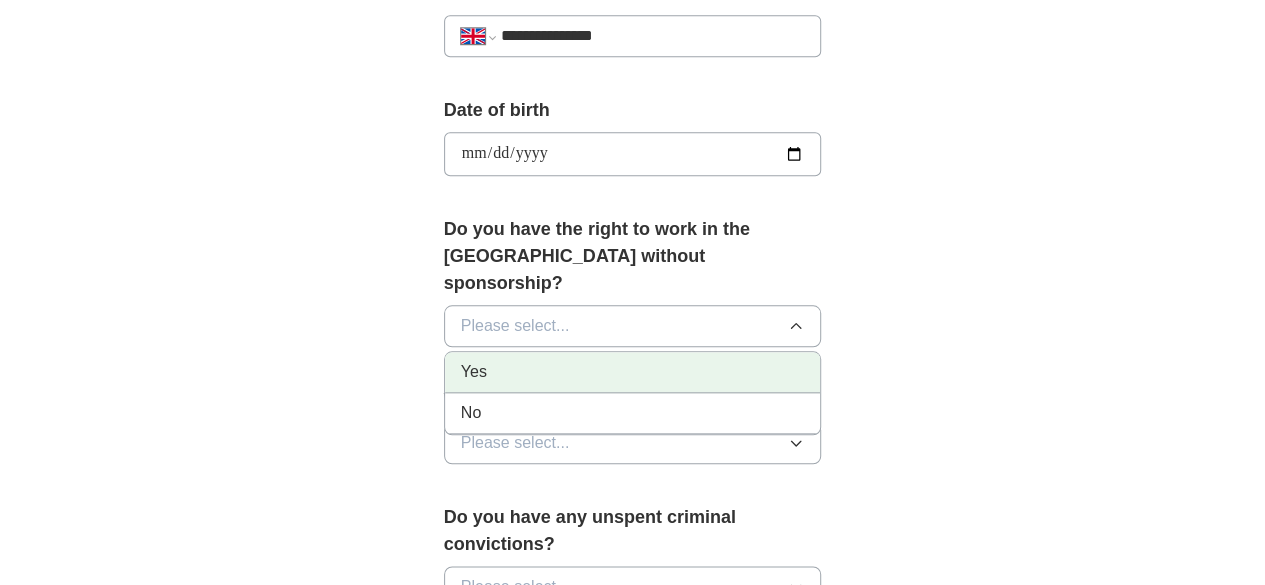 click on "Yes" at bounding box center [633, 372] 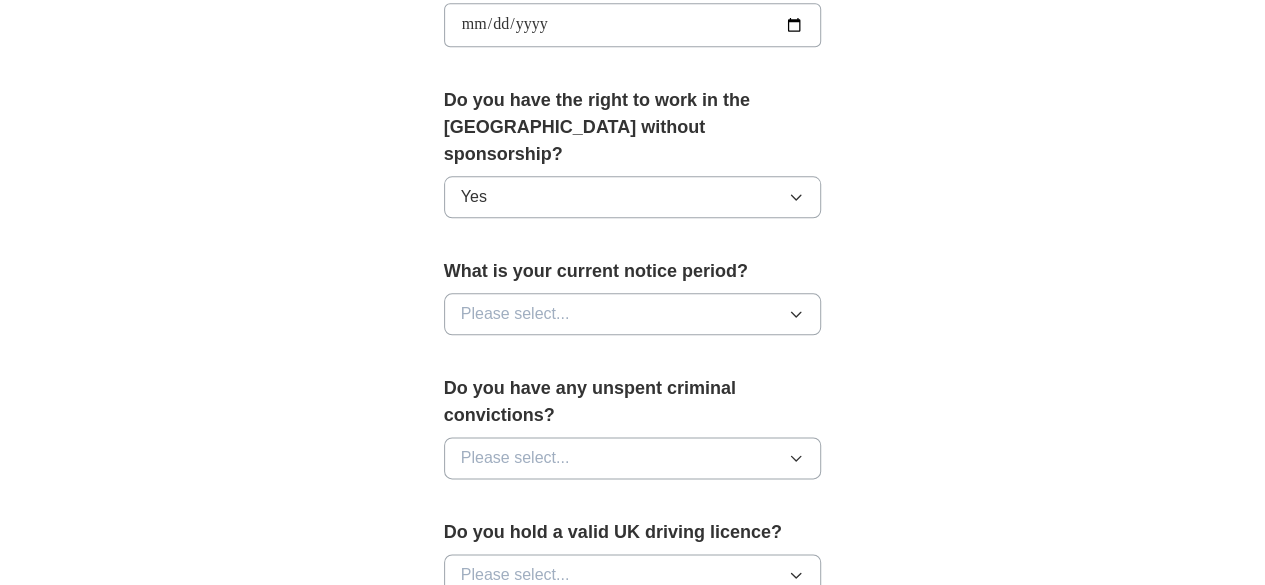 scroll, scrollTop: 1000, scrollLeft: 0, axis: vertical 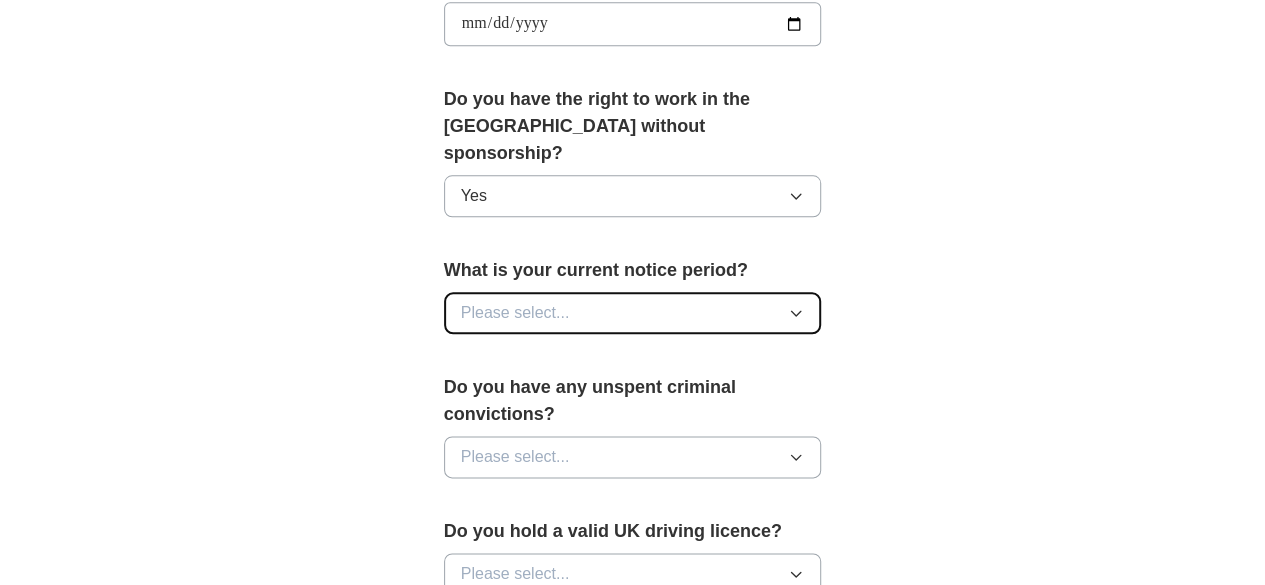 click on "Please select..." at bounding box center (633, 313) 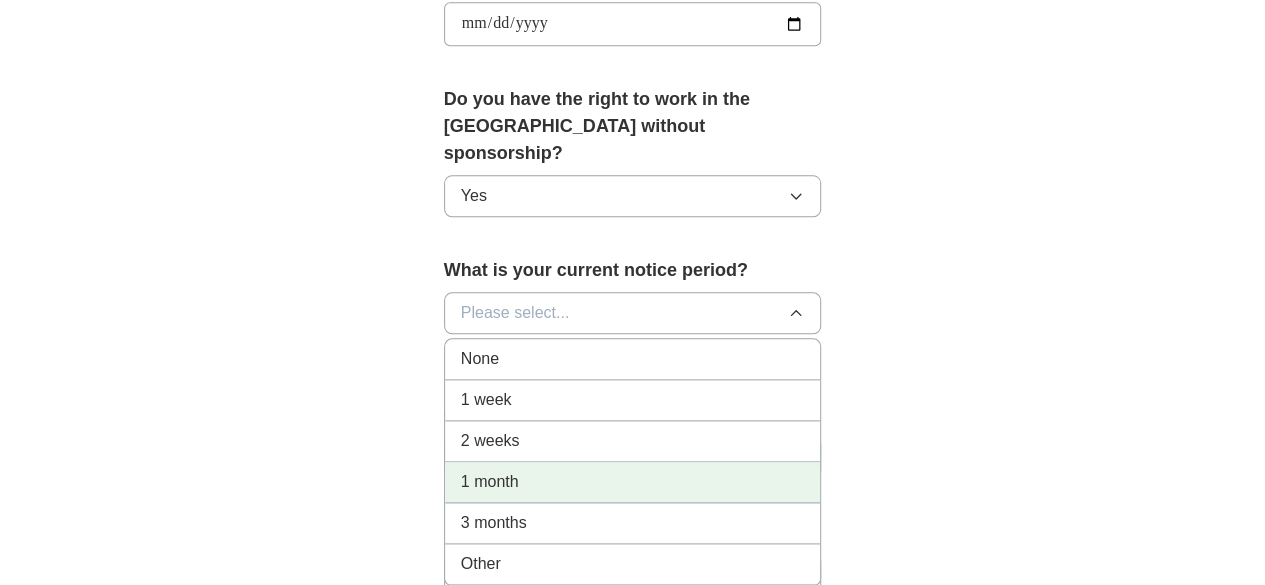 click on "1 month" at bounding box center [633, 482] 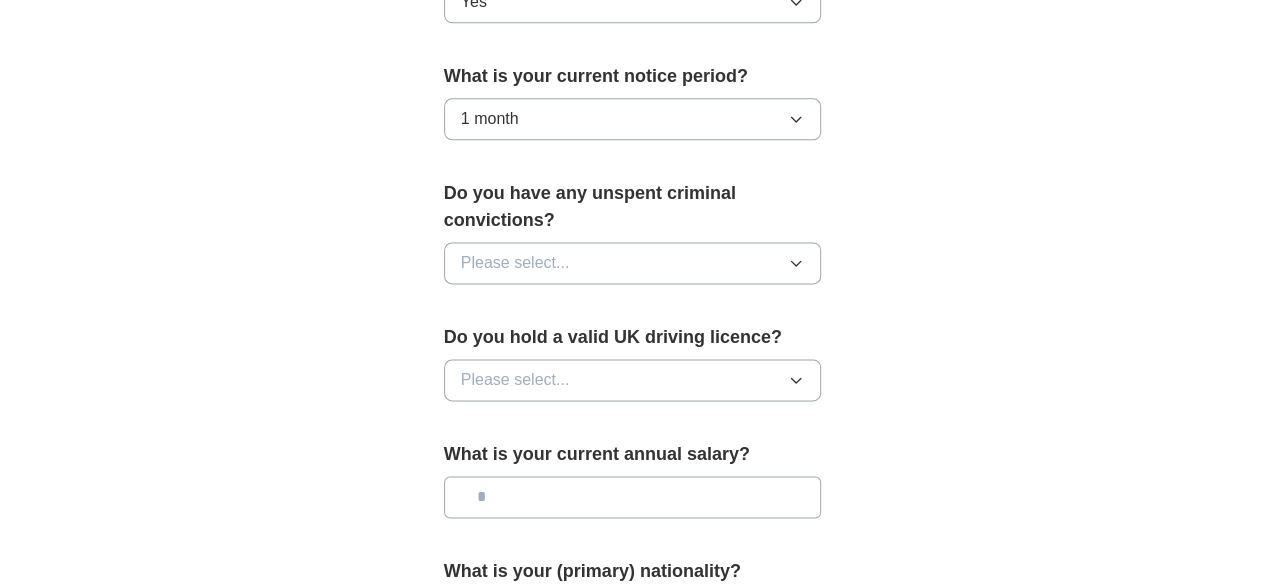 scroll, scrollTop: 1195, scrollLeft: 0, axis: vertical 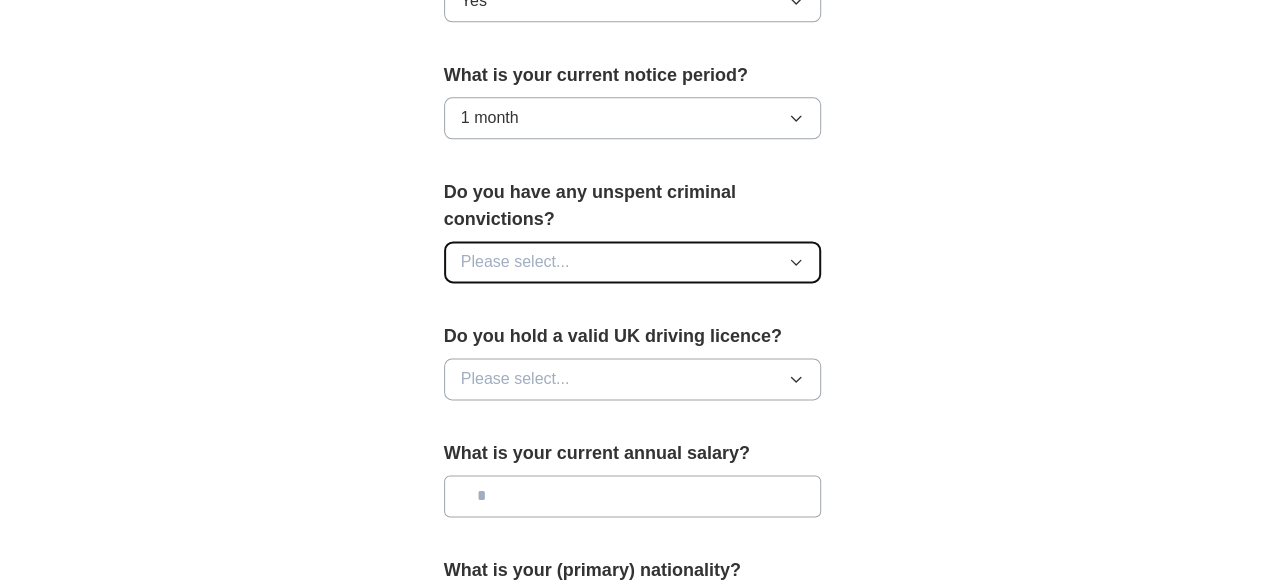 click on "Please select..." at bounding box center (633, 262) 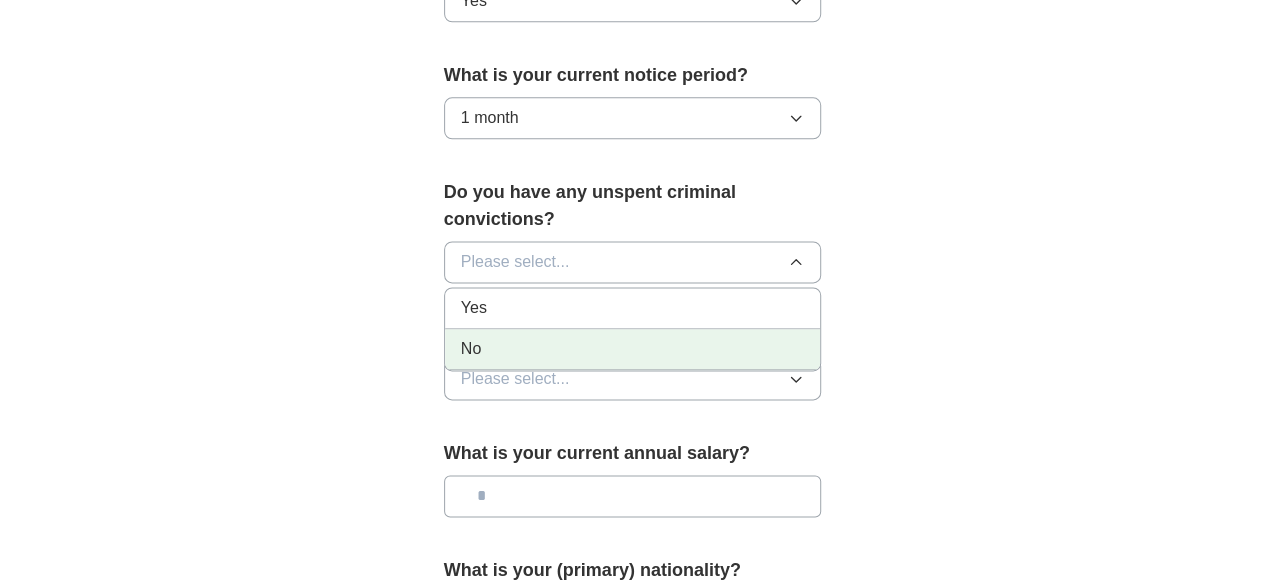 click on "No" at bounding box center [633, 349] 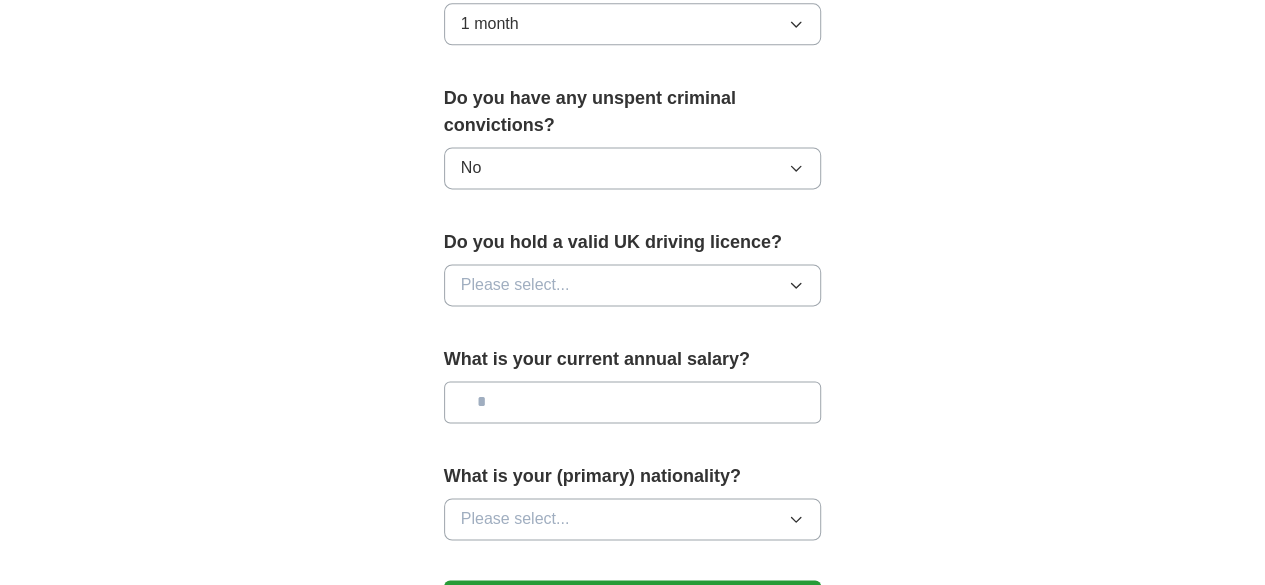scroll, scrollTop: 1290, scrollLeft: 0, axis: vertical 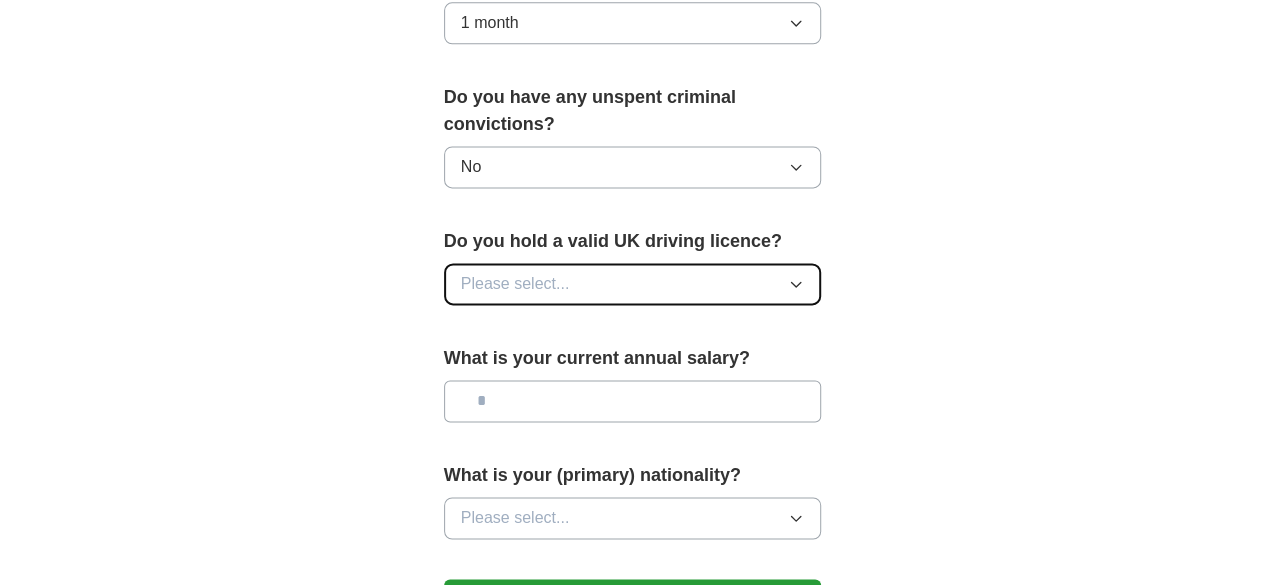 click on "Please select..." at bounding box center (633, 284) 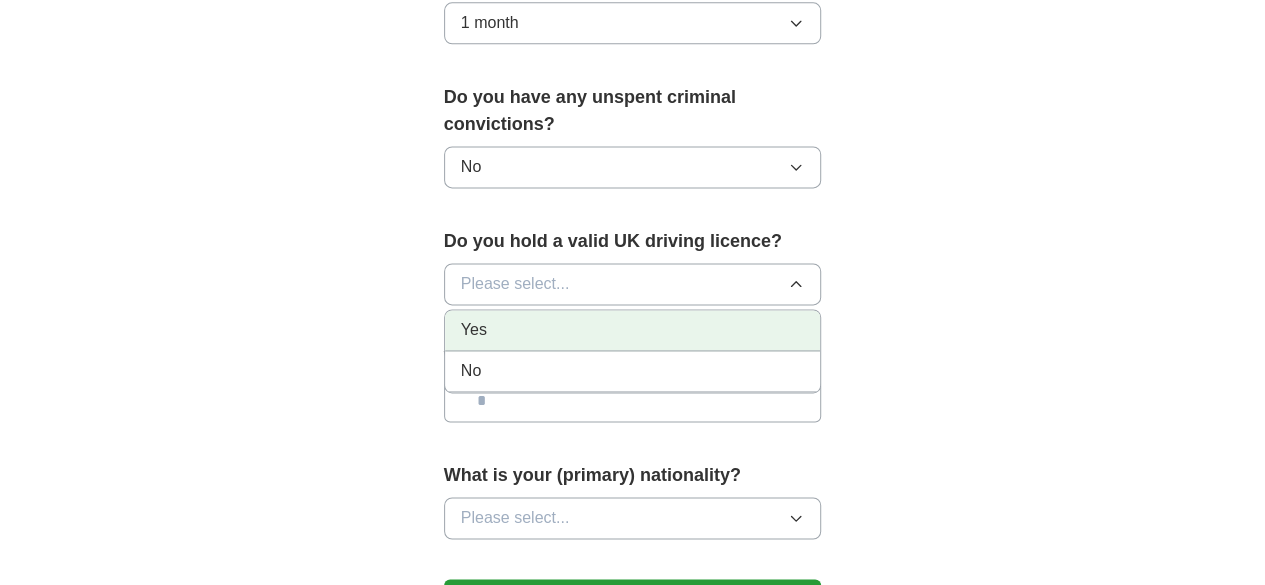 click on "Yes" at bounding box center (633, 330) 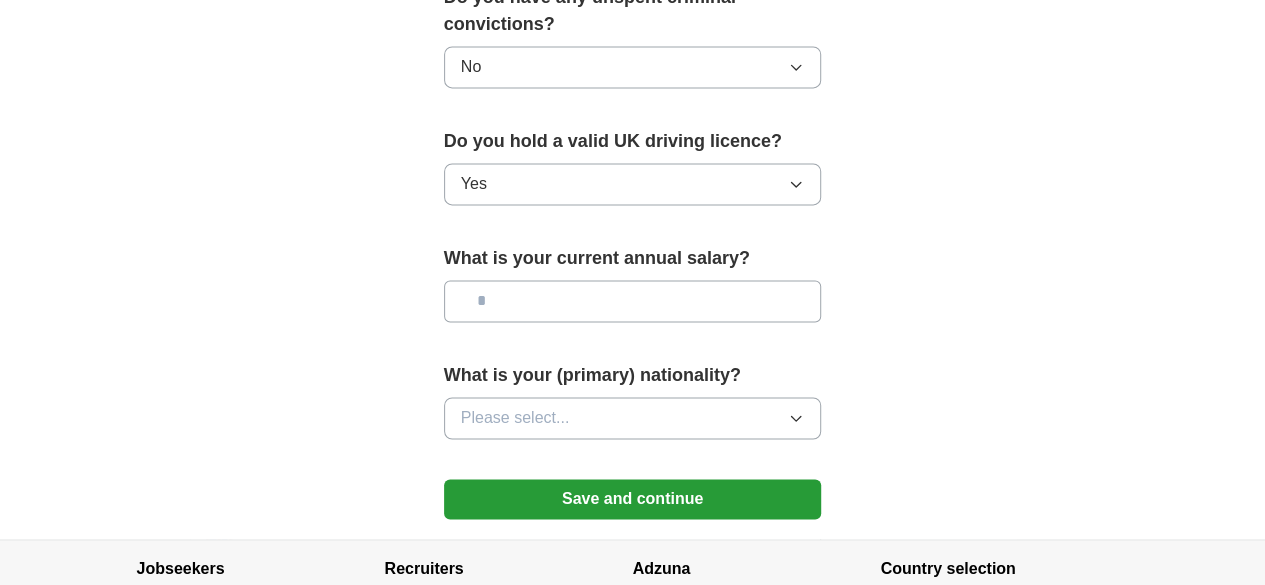 scroll, scrollTop: 1394, scrollLeft: 0, axis: vertical 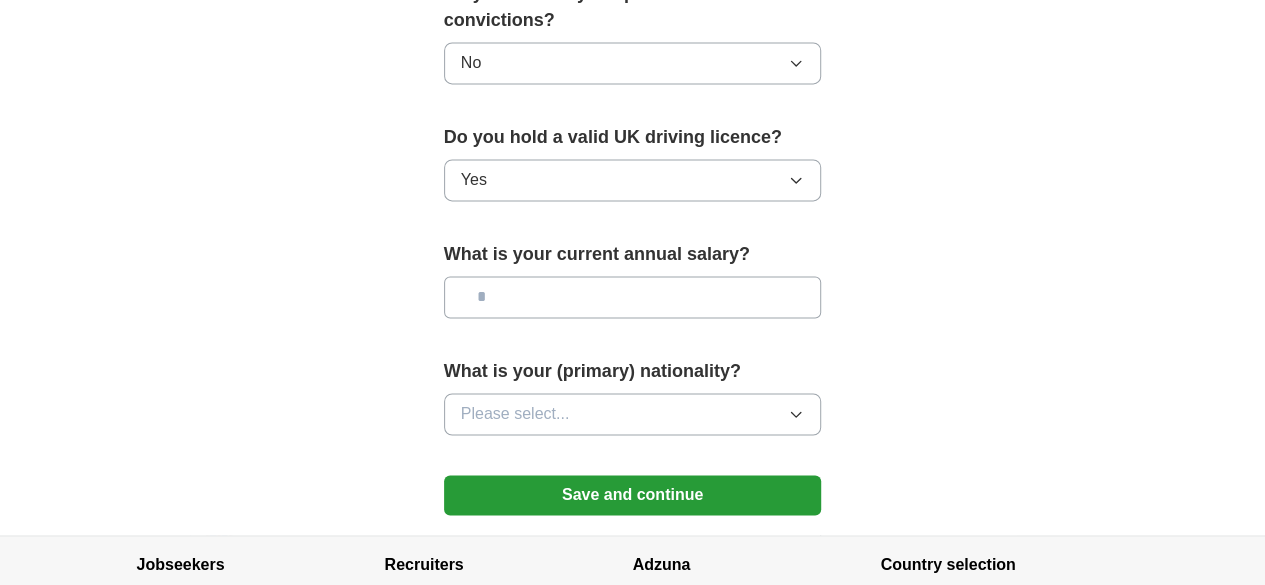 click at bounding box center (633, 297) 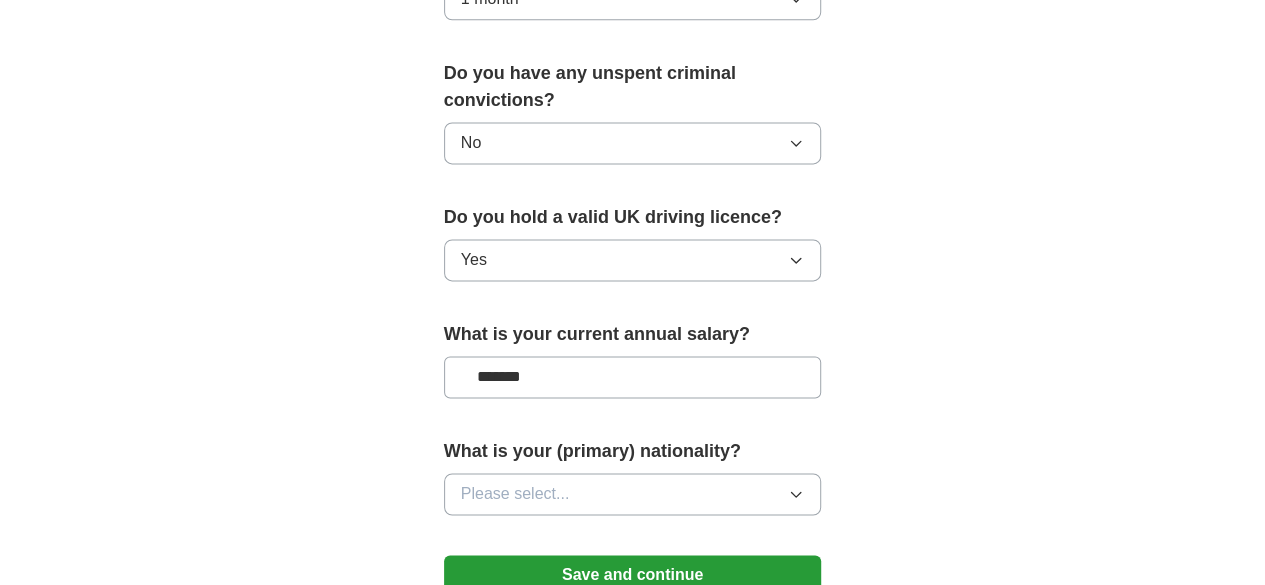 scroll, scrollTop: 1483, scrollLeft: 0, axis: vertical 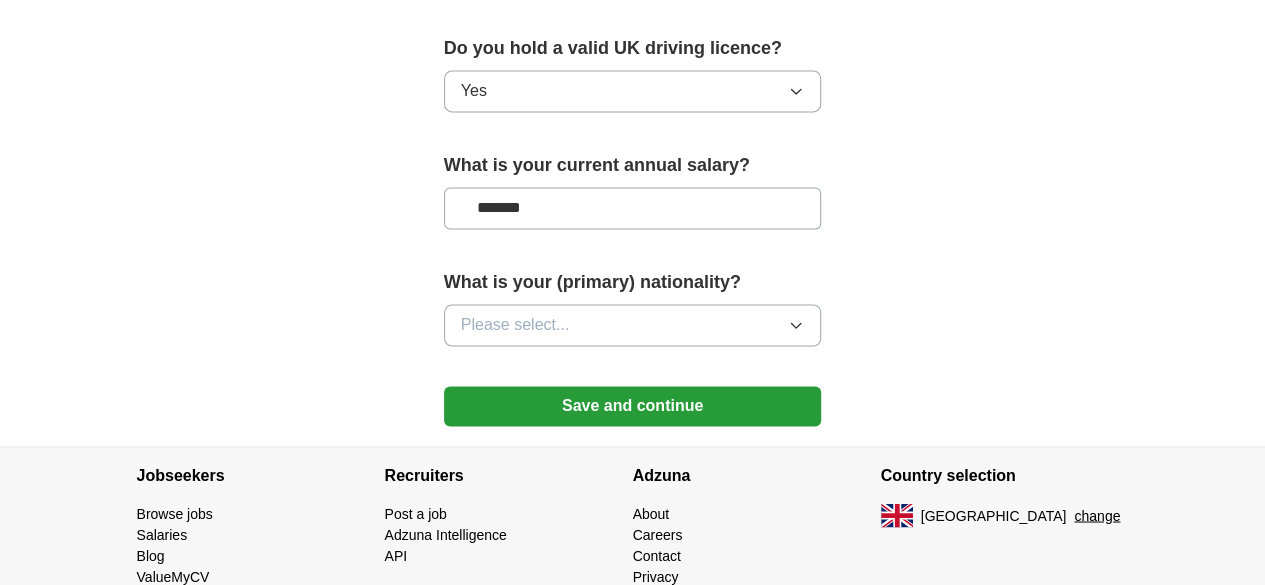 type on "*******" 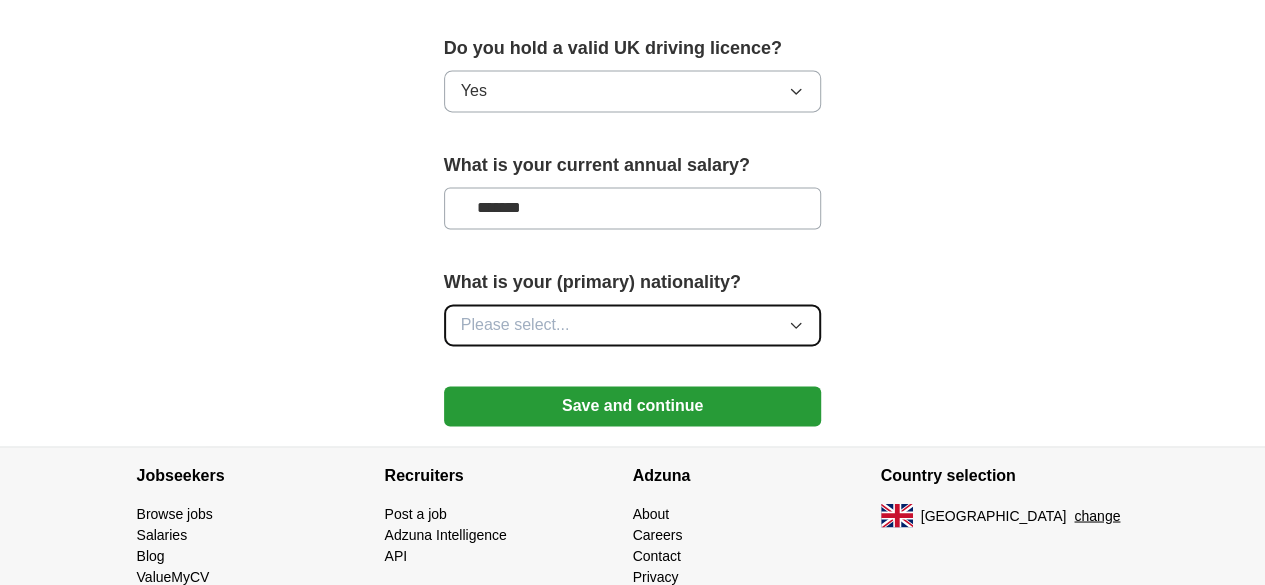 click on "Please select..." at bounding box center (633, 325) 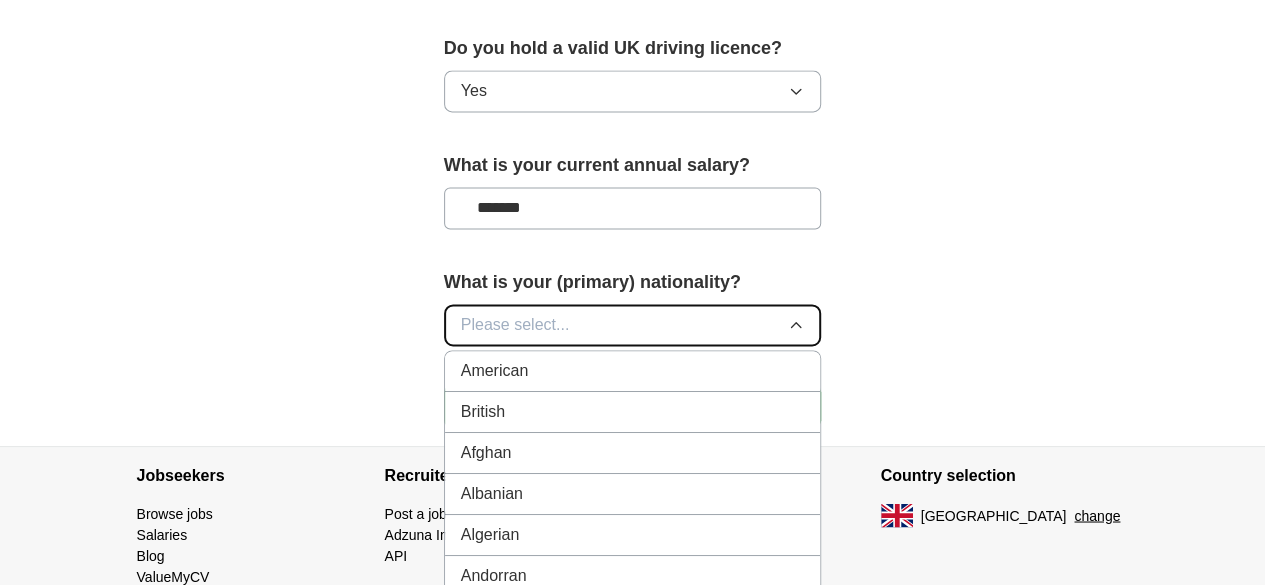 type 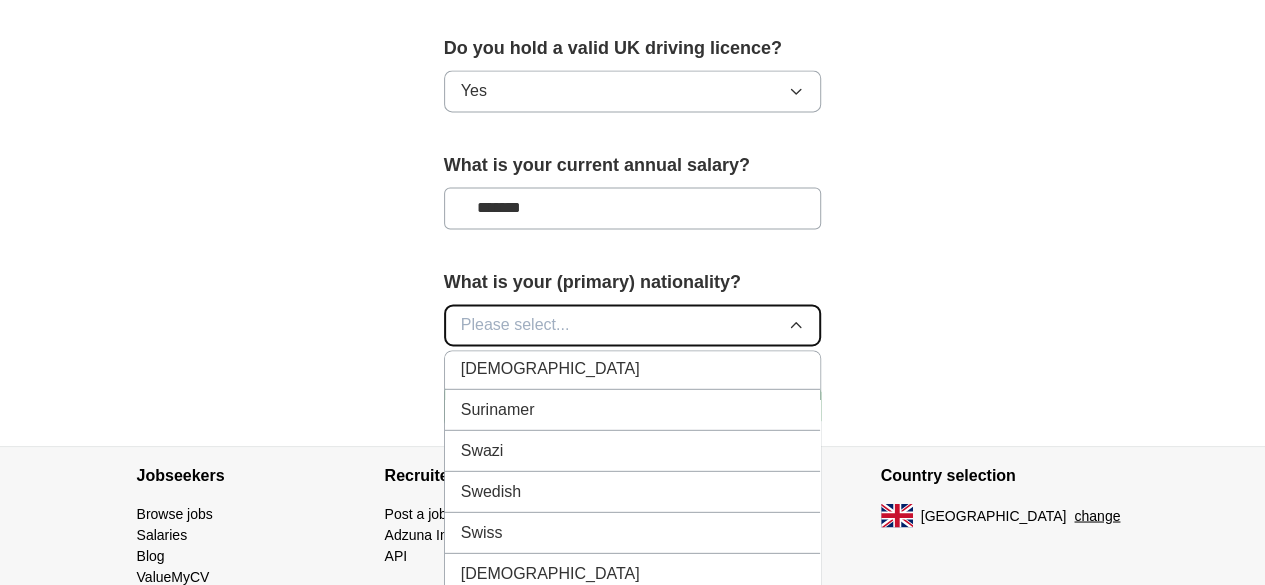 scroll, scrollTop: 6816, scrollLeft: 0, axis: vertical 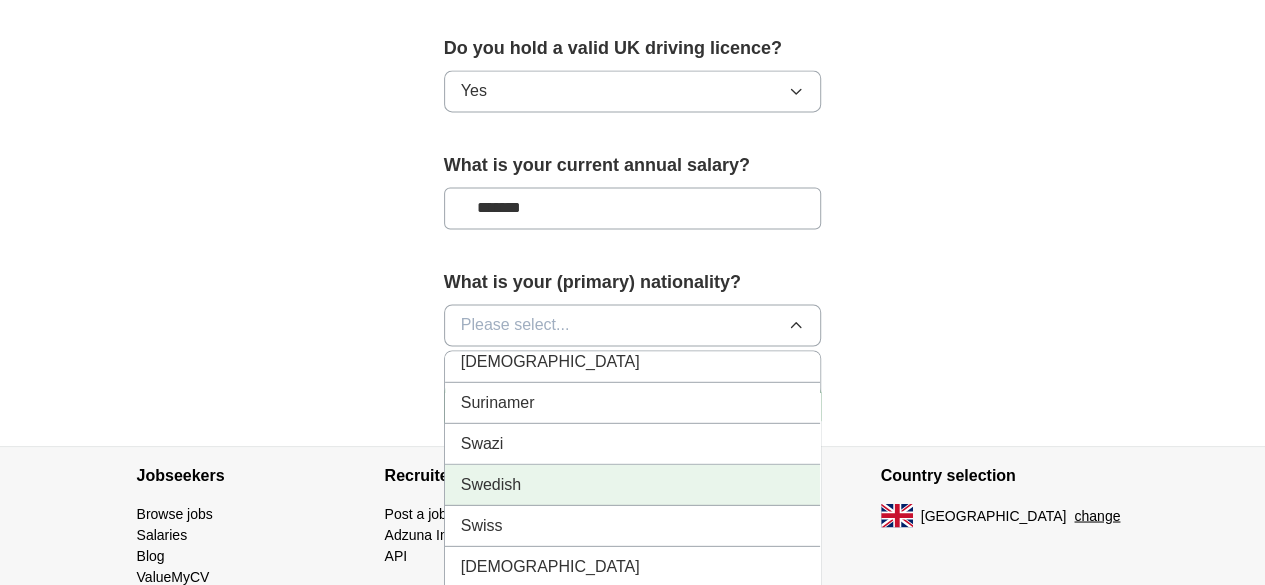 click on "Swedish" at bounding box center (633, 484) 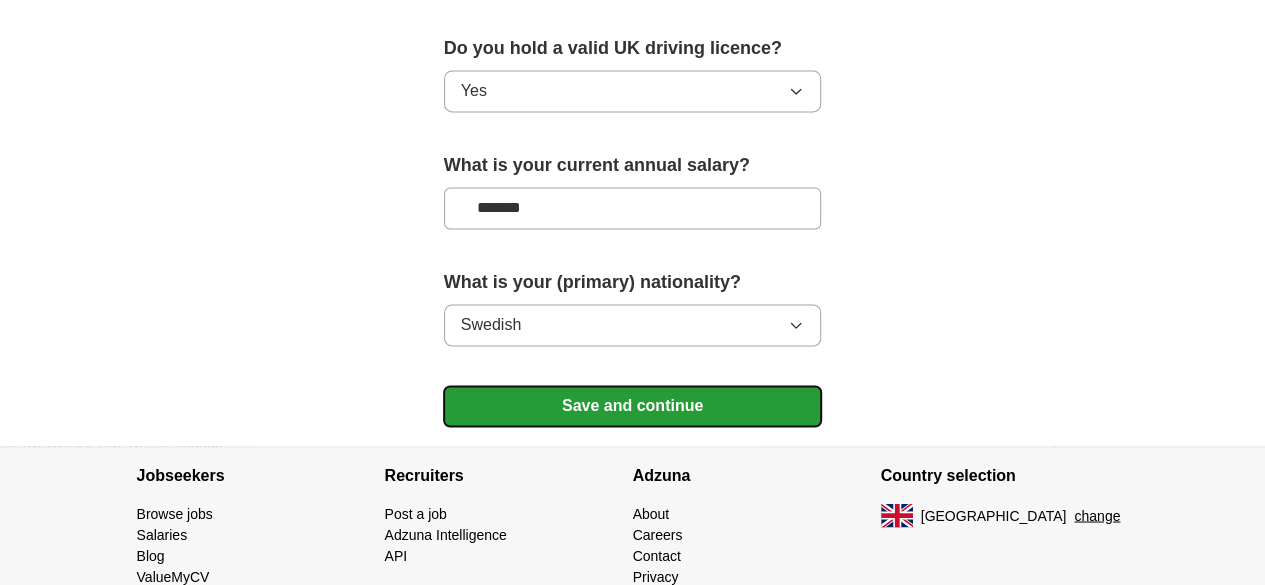 click on "Save and continue" at bounding box center (633, 406) 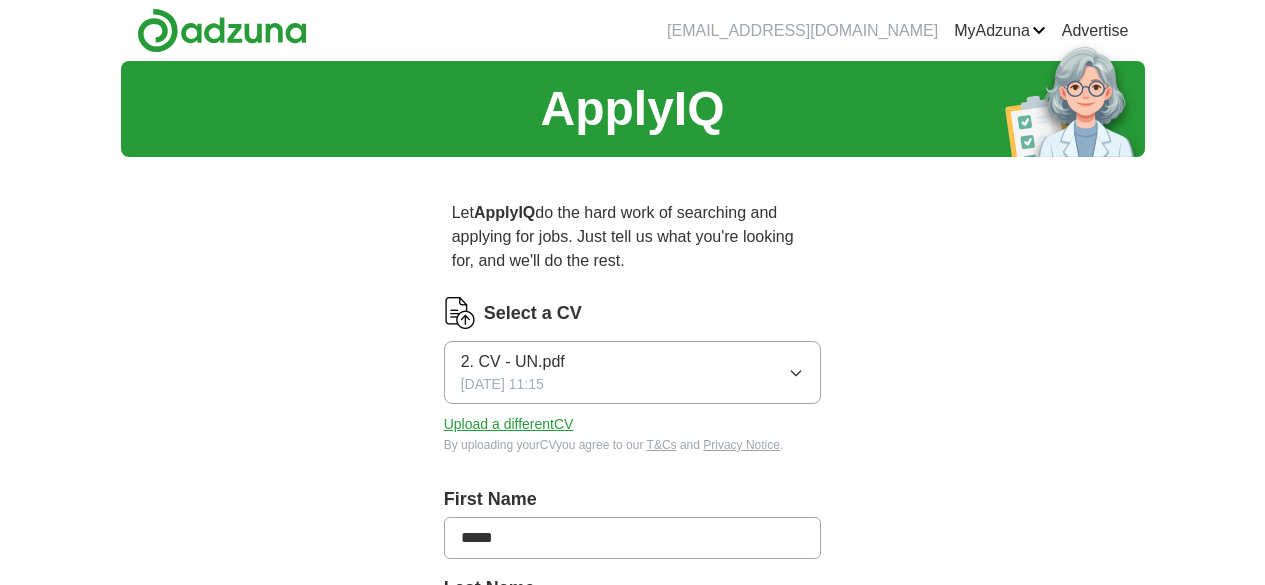 scroll, scrollTop: 0, scrollLeft: 0, axis: both 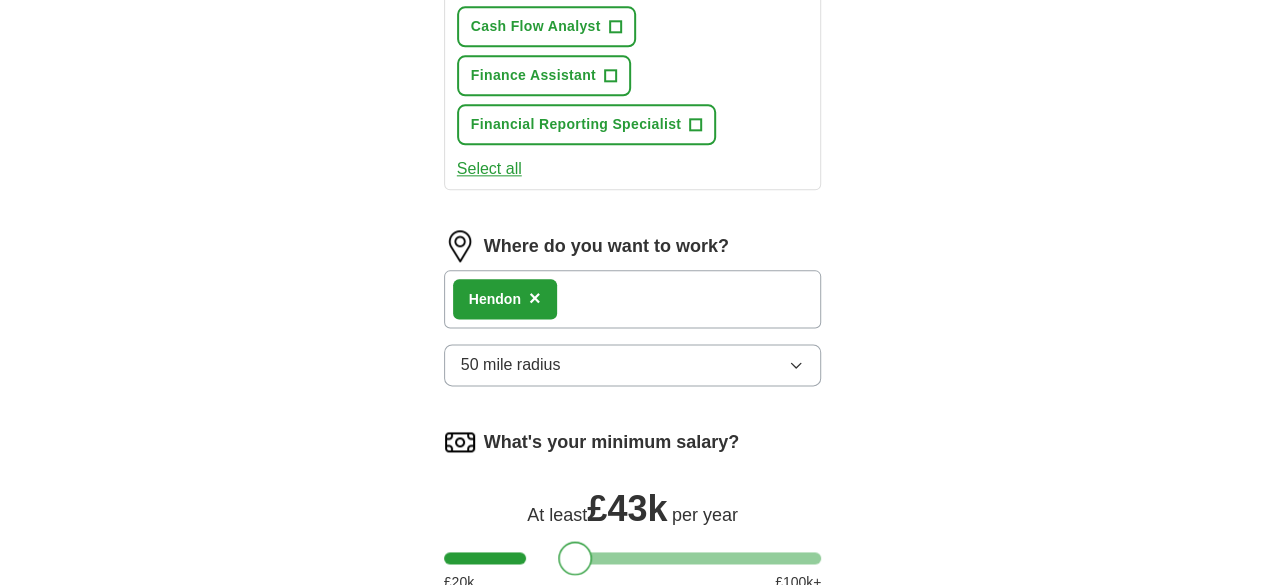 drag, startPoint x: 532, startPoint y: 311, endPoint x: 545, endPoint y: 311, distance: 13 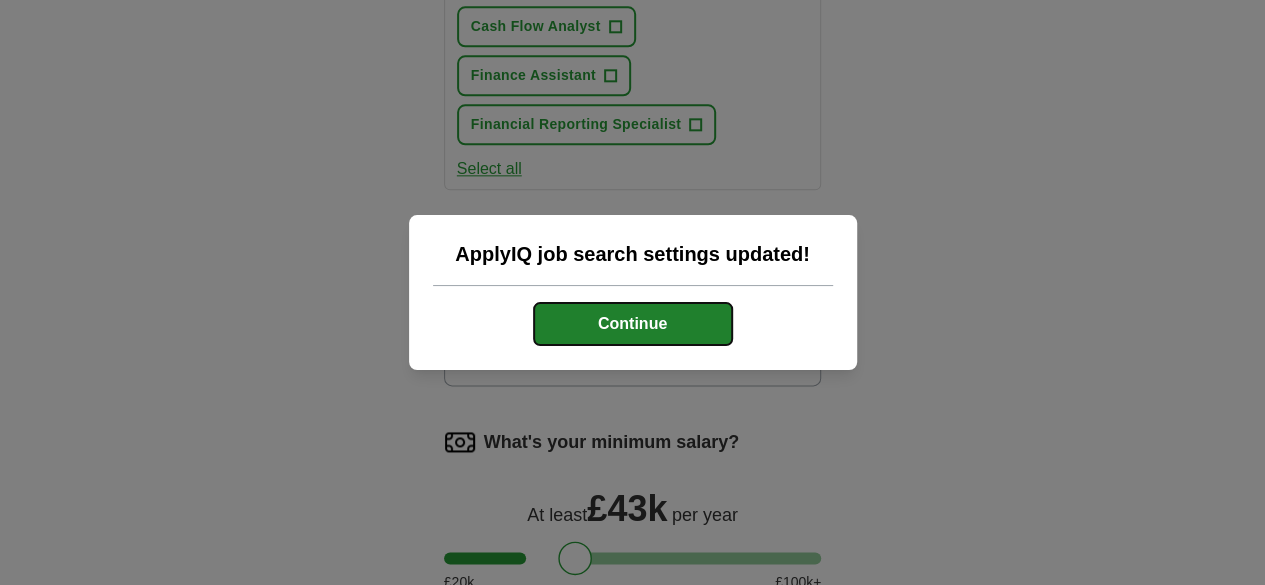 click on "Continue" at bounding box center (633, 324) 